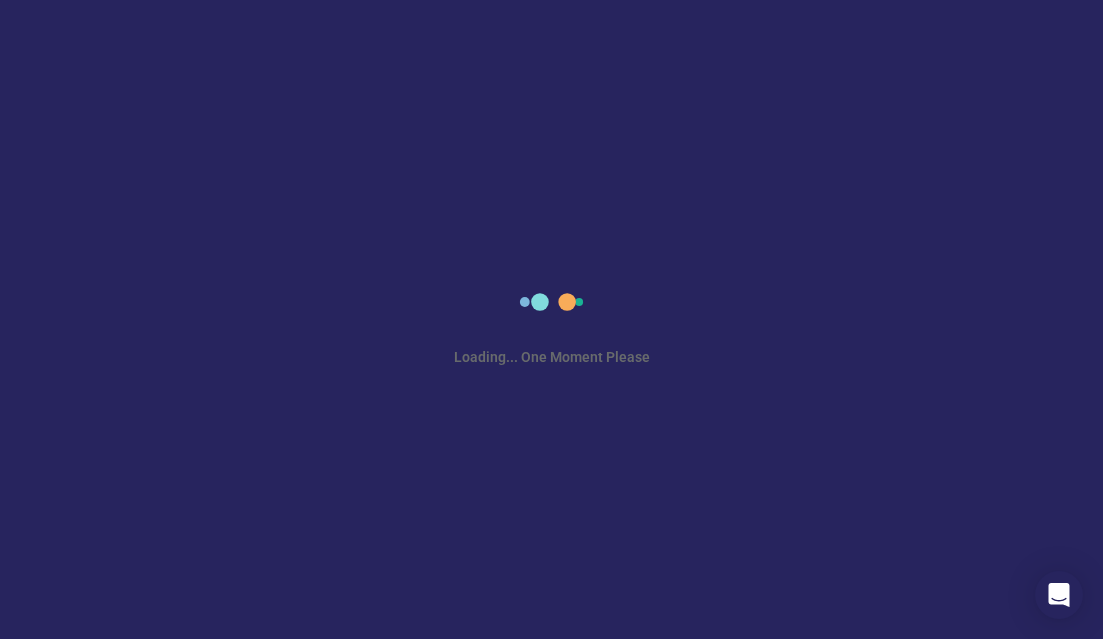 scroll, scrollTop: 0, scrollLeft: 0, axis: both 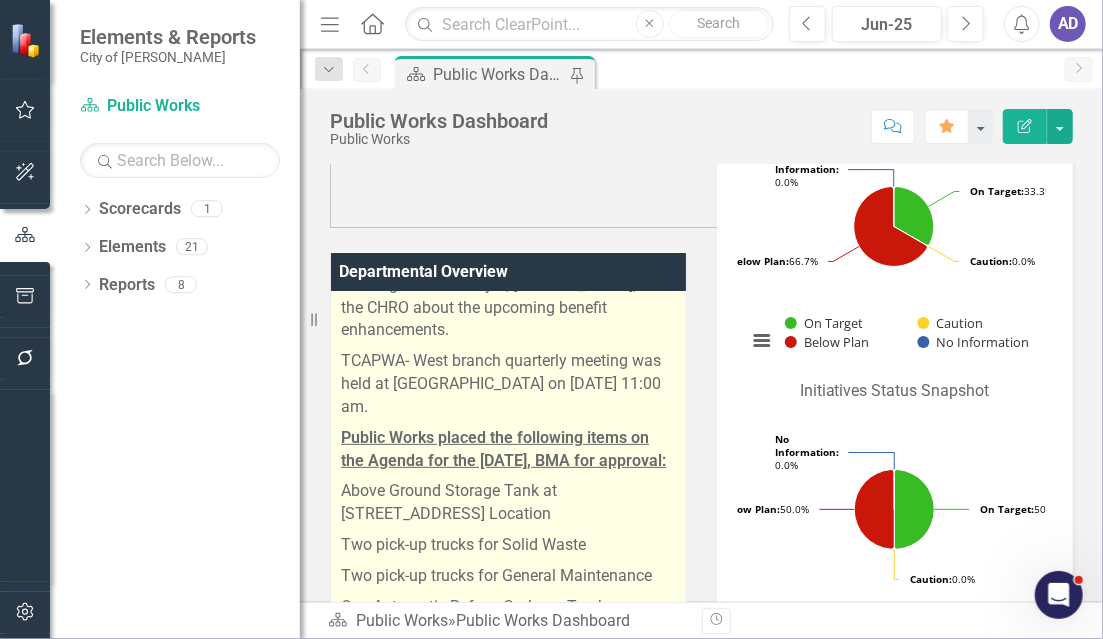click on "TCAPWA- West branch quarterly meeting was held at [GEOGRAPHIC_DATA] on [DATE] 11:00 am." at bounding box center (508, 384) 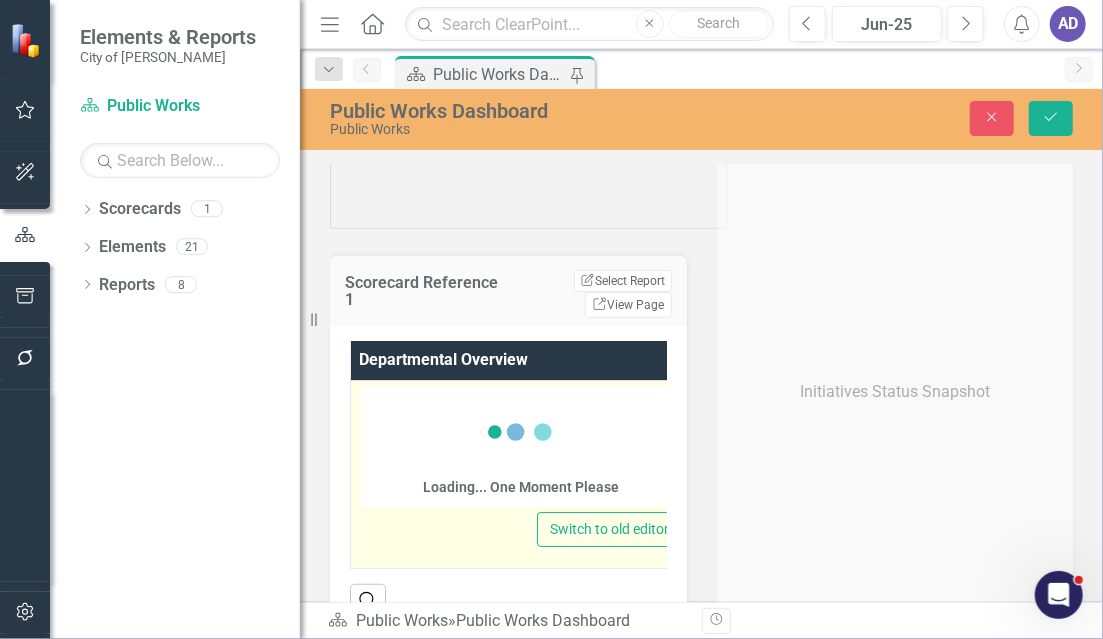 scroll, scrollTop: 0, scrollLeft: 0, axis: both 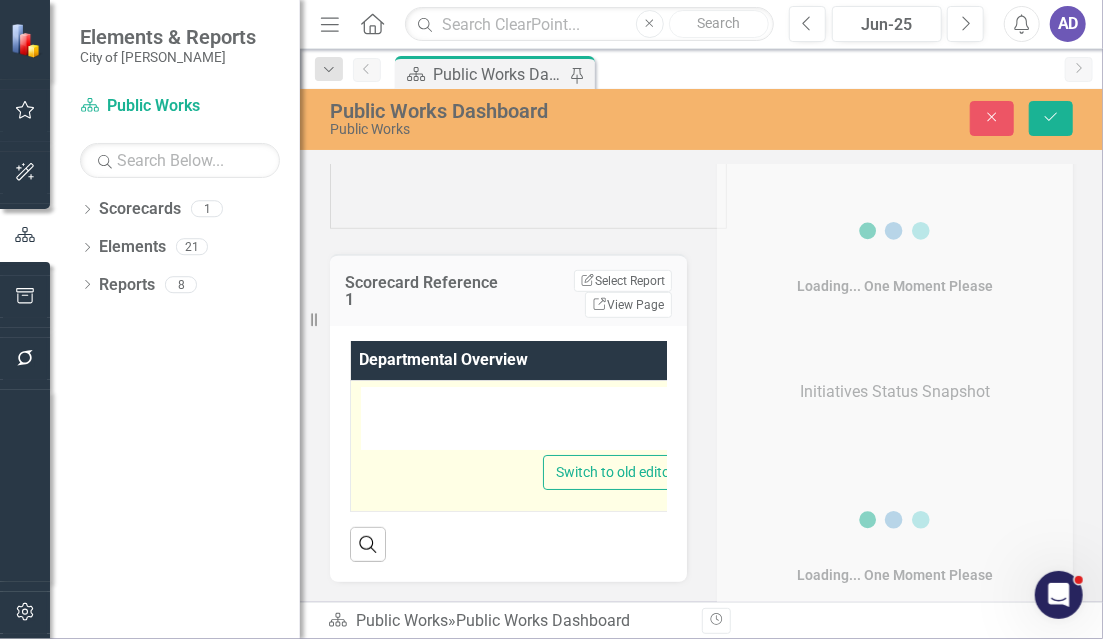 type on "<p><strong><u>Employment-&nbsp;</u></strong>The Public Works Department currently has 5 full-time positions open and 2 pending full-time positions, along with 2 pending PT positions in which the applicants are set to start in July.</p>
<p>THE FINAL READING FOR THE FY26 BUDGET WAS ON JUNE 10,2025 AND IT WAS APPROVED</p>
<p>Public Works Management Team had a meeting with Louise Horton to clarify and go over the different types of Service Contracts.</p>
<p>Public Works Management Team had a meeting with the Mayor, Steve Sones, and the CHRO about the upcoming benefit enhancements.</p>
<p>TCAPWA- West branch quarterly meeting was held at The Venue on June 30, 2025, at 11:00 am.</p>
<p><strong><span style="text-decoration: underline;">Public Works placed the following items on the Agenda for the July 8, 2025, BMA for approval:</span></strong></p>
<p>Above Ground Storage Tank at 7662 Hwy 70, Ellendale Location</p>
<p>Two pick-up trucks for Solid Waste</p>
<p>Two pick-up trucks for General Maintenance</p>
<p>One A..." 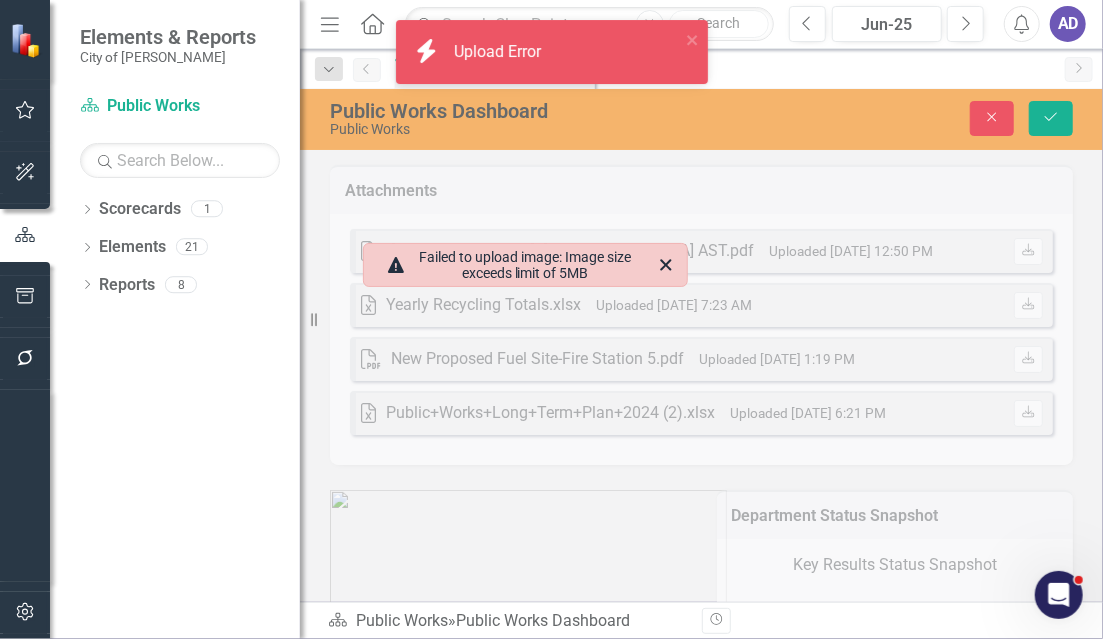 scroll, scrollTop: 0, scrollLeft: 0, axis: both 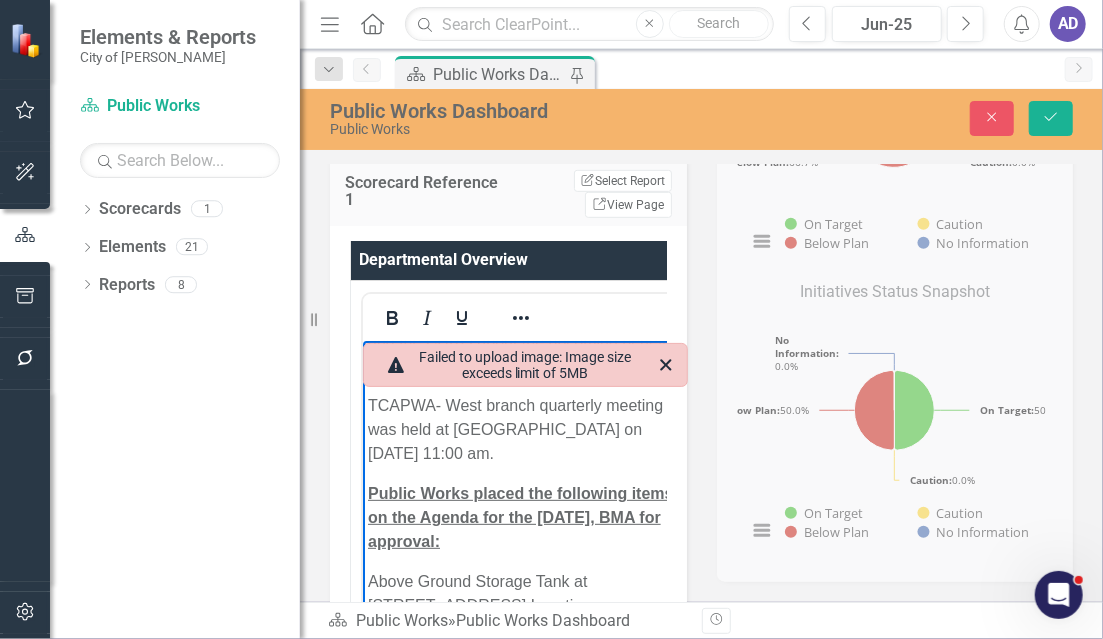 click on "TCAPWA- West branch quarterly meeting was held at [GEOGRAPHIC_DATA] on [DATE] 11:00 am." at bounding box center [524, 429] 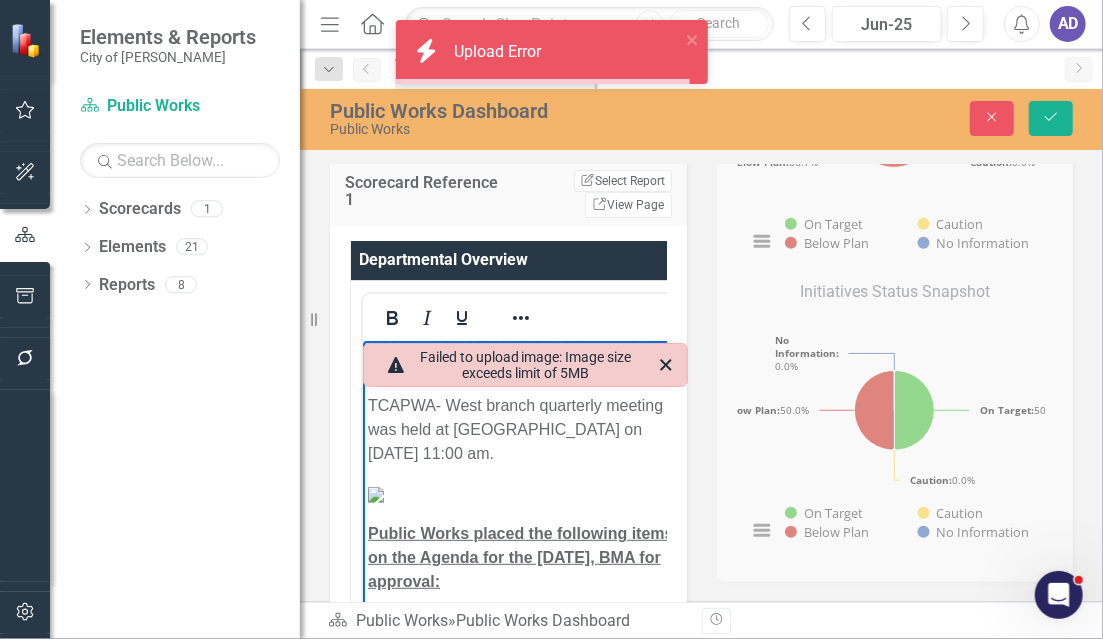 click at bounding box center (375, 494) 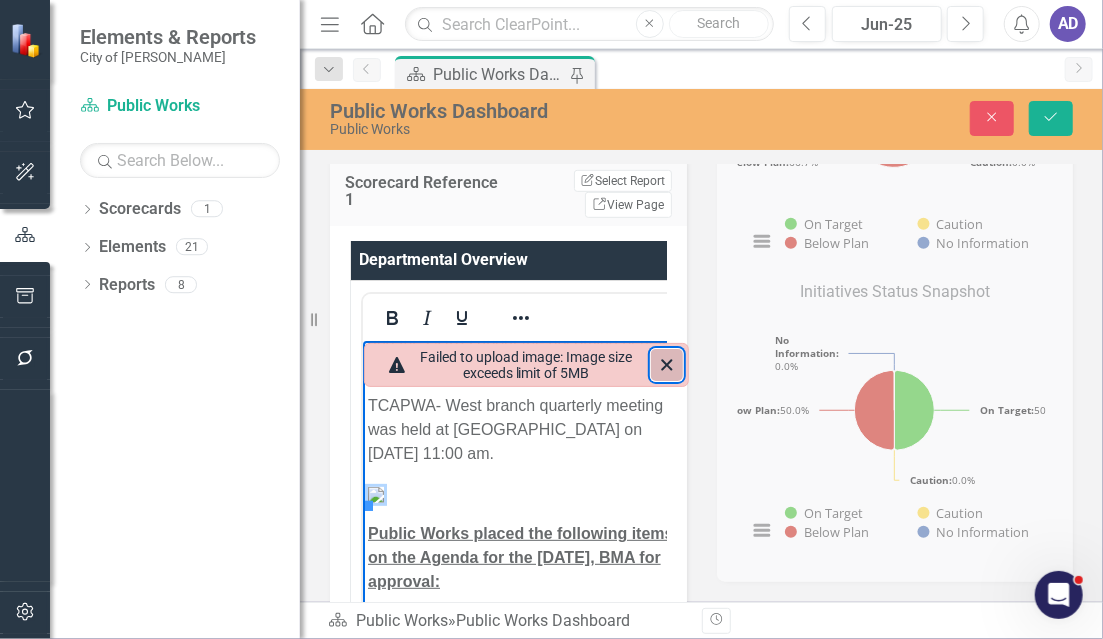 click 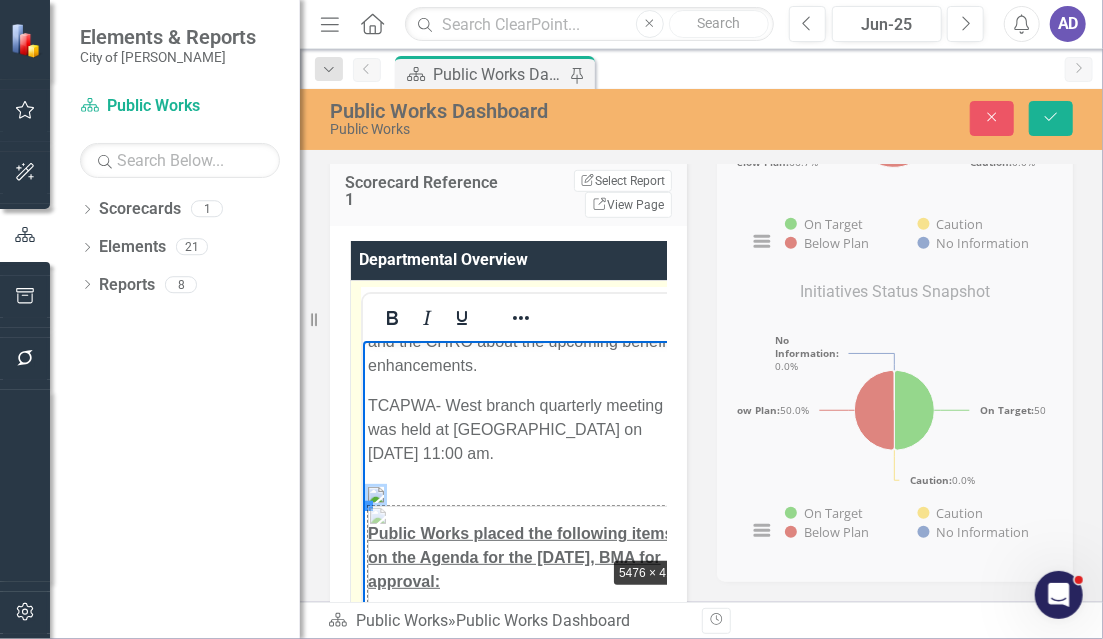 drag, startPoint x: 367, startPoint y: 506, endPoint x: 603, endPoint y: 556, distance: 241.23846 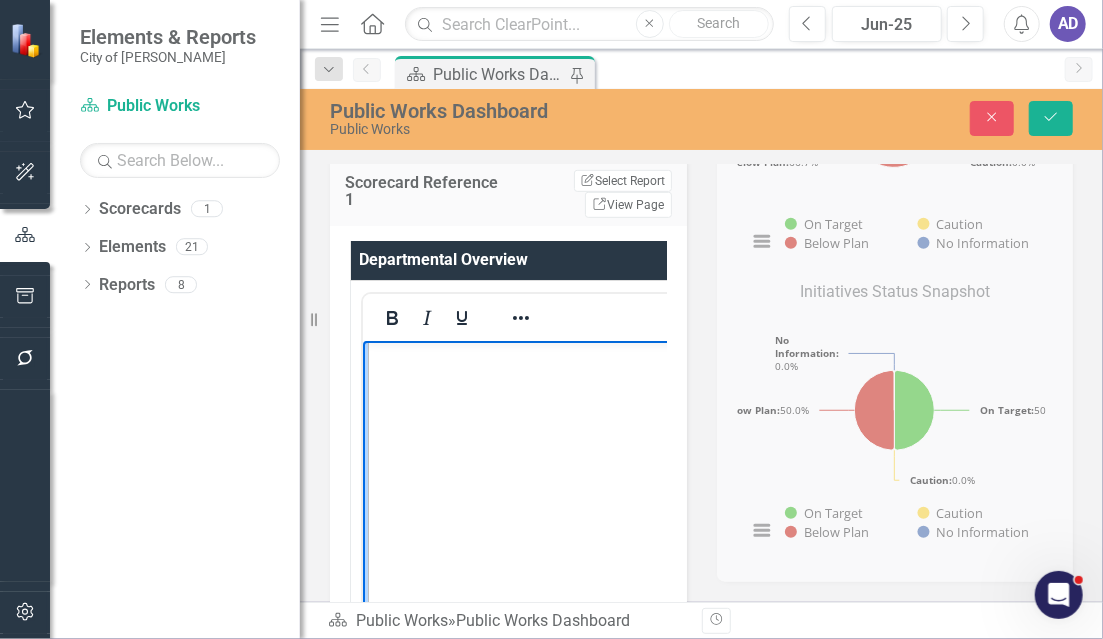 scroll, scrollTop: 500, scrollLeft: 0, axis: vertical 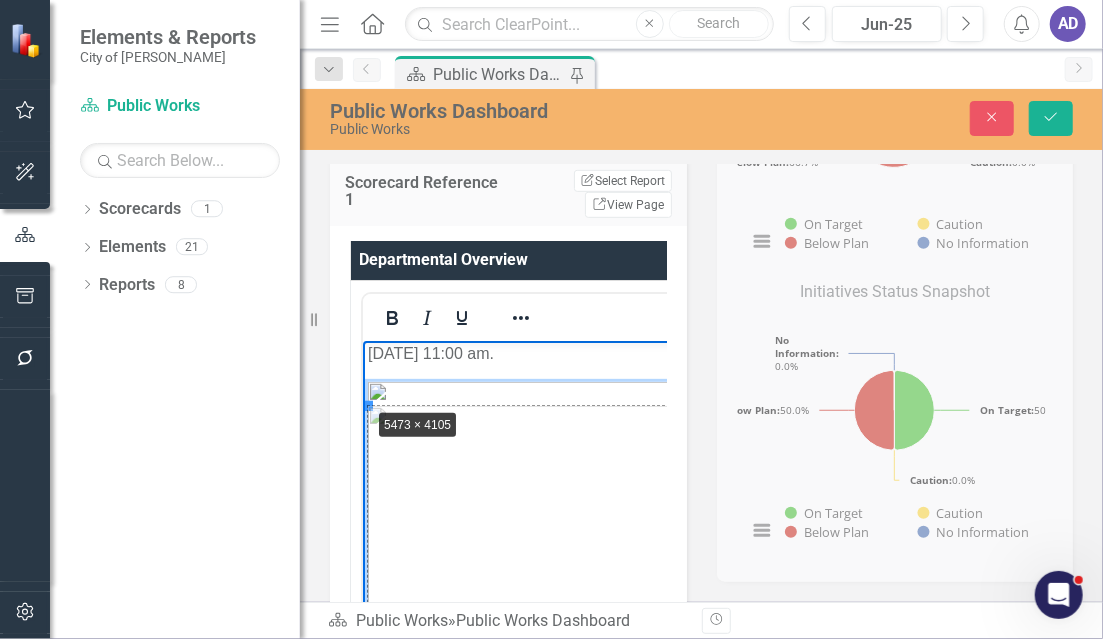 drag, startPoint x: 367, startPoint y: 405, endPoint x: 370, endPoint y: 394, distance: 11.401754 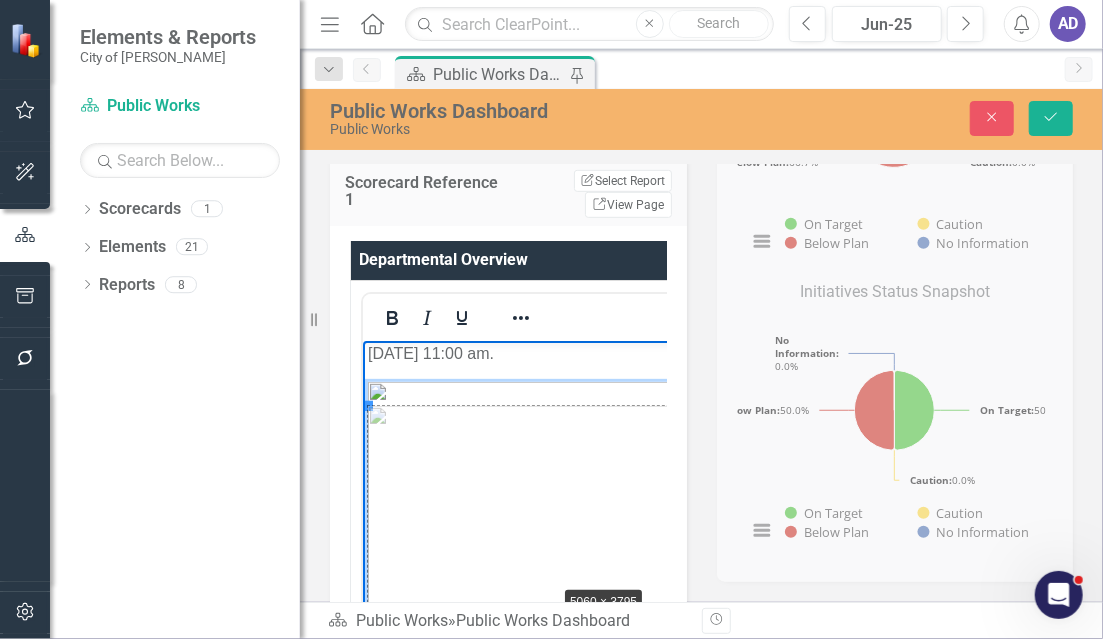 drag, startPoint x: 368, startPoint y: 404, endPoint x: 380, endPoint y: 422, distance: 21.633308 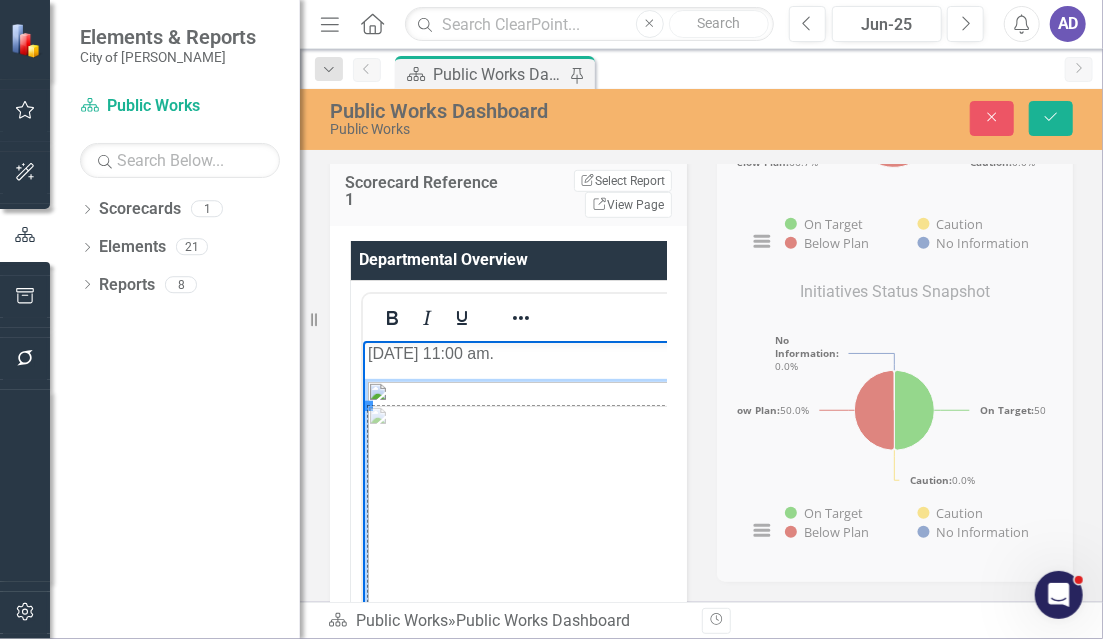 drag, startPoint x: 369, startPoint y: 404, endPoint x: 620, endPoint y: 598, distance: 317.23334 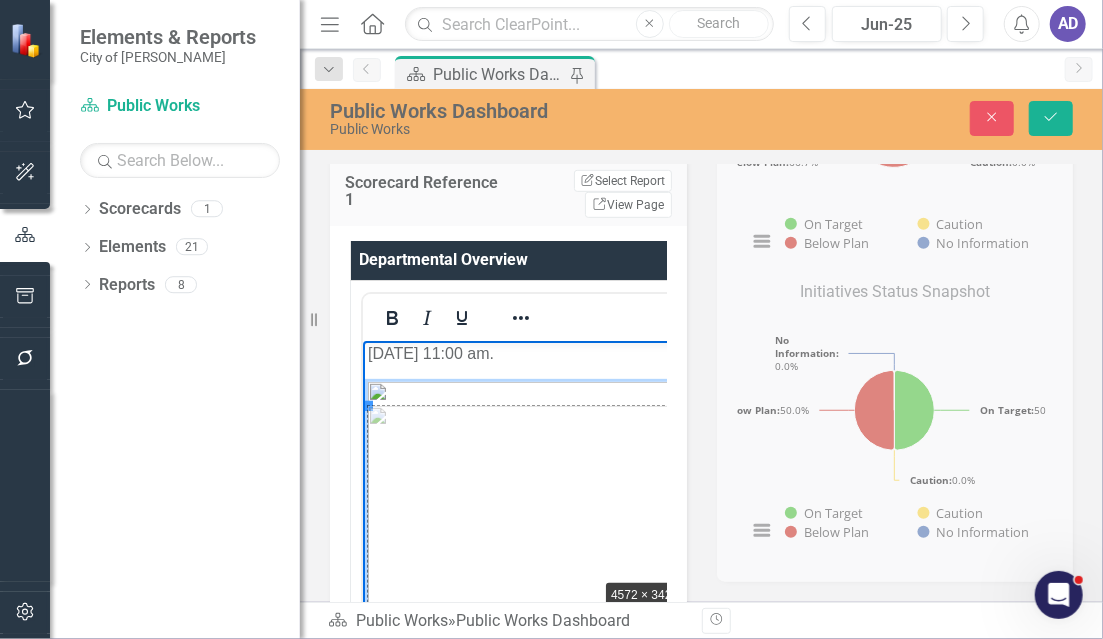 drag, startPoint x: 371, startPoint y: 407, endPoint x: 402, endPoint y: 416, distance: 32.280025 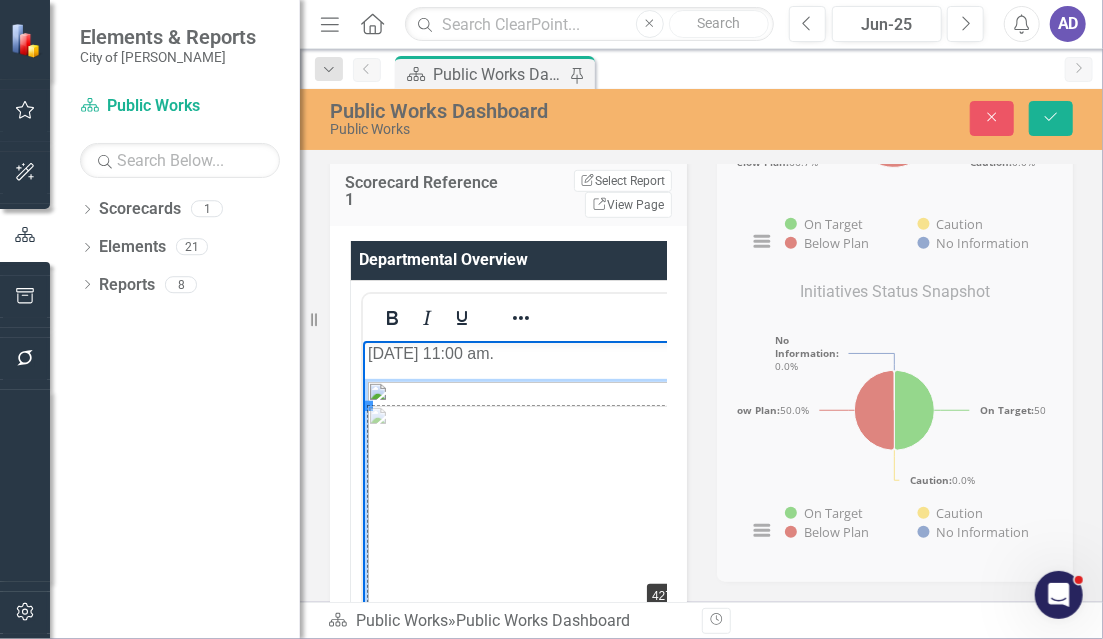 drag, startPoint x: 372, startPoint y: 400, endPoint x: 382, endPoint y: 390, distance: 14.142136 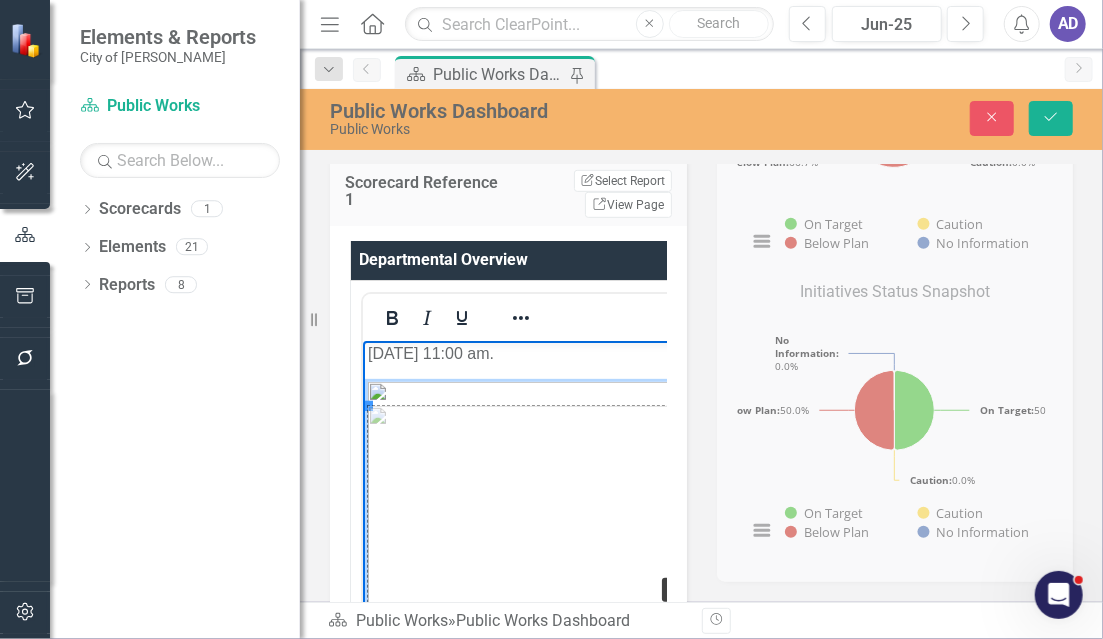 drag, startPoint x: 368, startPoint y: 406, endPoint x: 406, endPoint y: 402, distance: 38.209946 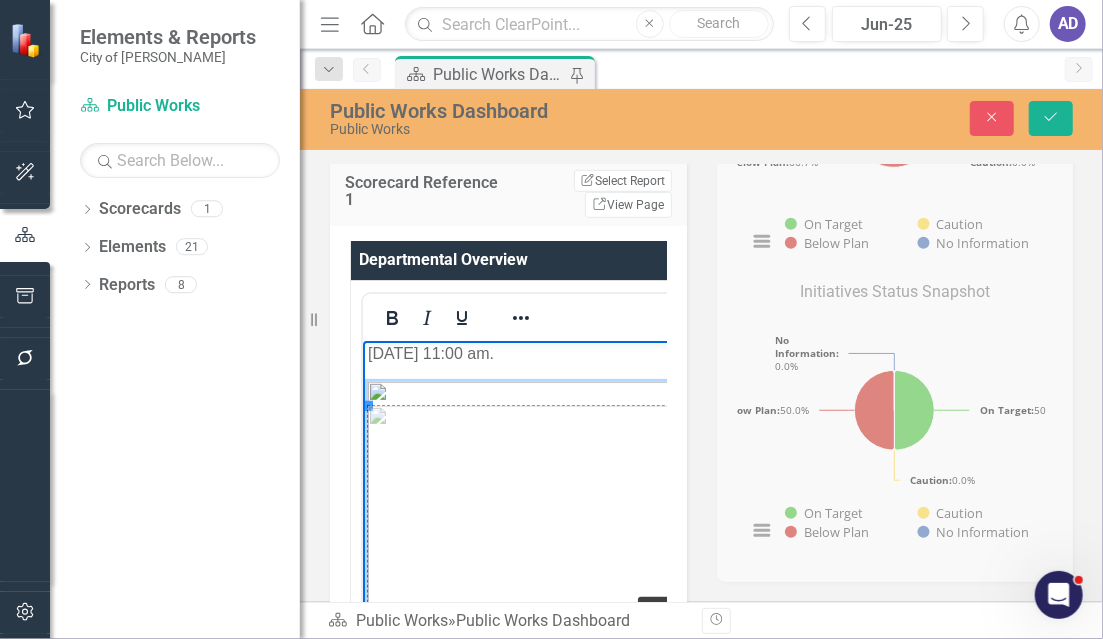 drag, startPoint x: 368, startPoint y: 406, endPoint x: 628, endPoint y: 592, distance: 319.6811 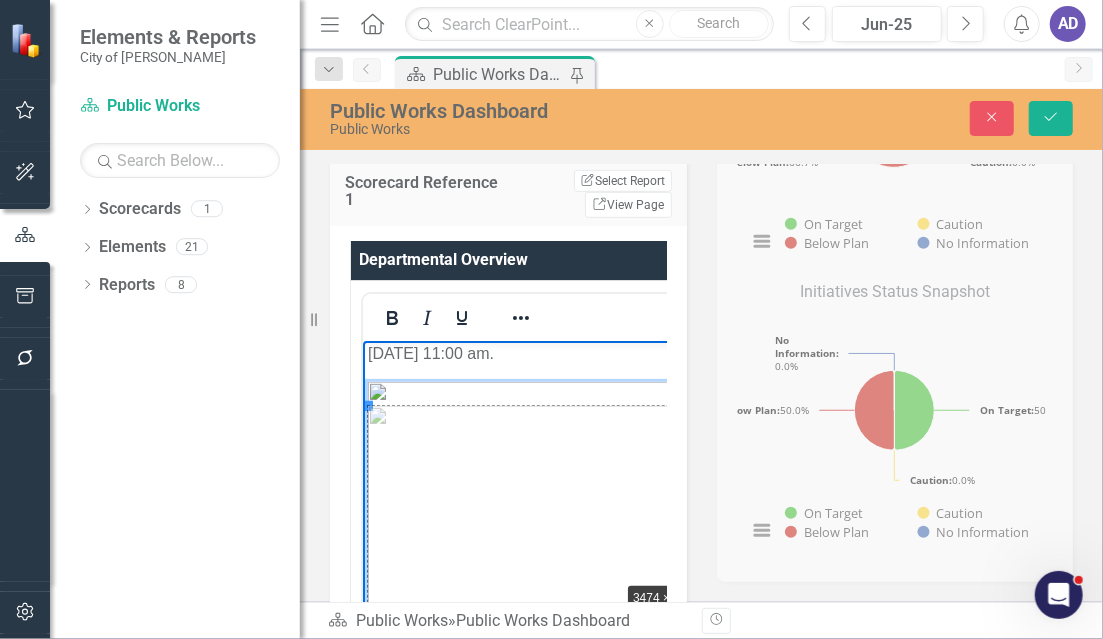 drag, startPoint x: 366, startPoint y: 406, endPoint x: 382, endPoint y: 412, distance: 17.088007 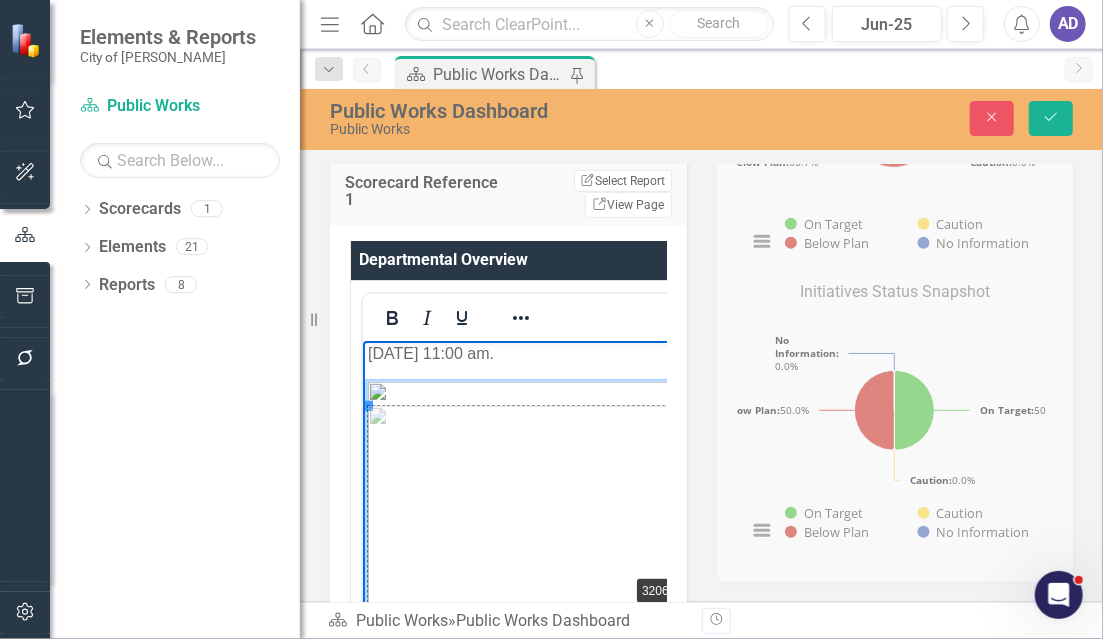 drag, startPoint x: 369, startPoint y: 403, endPoint x: 398, endPoint y: 420, distance: 33.61547 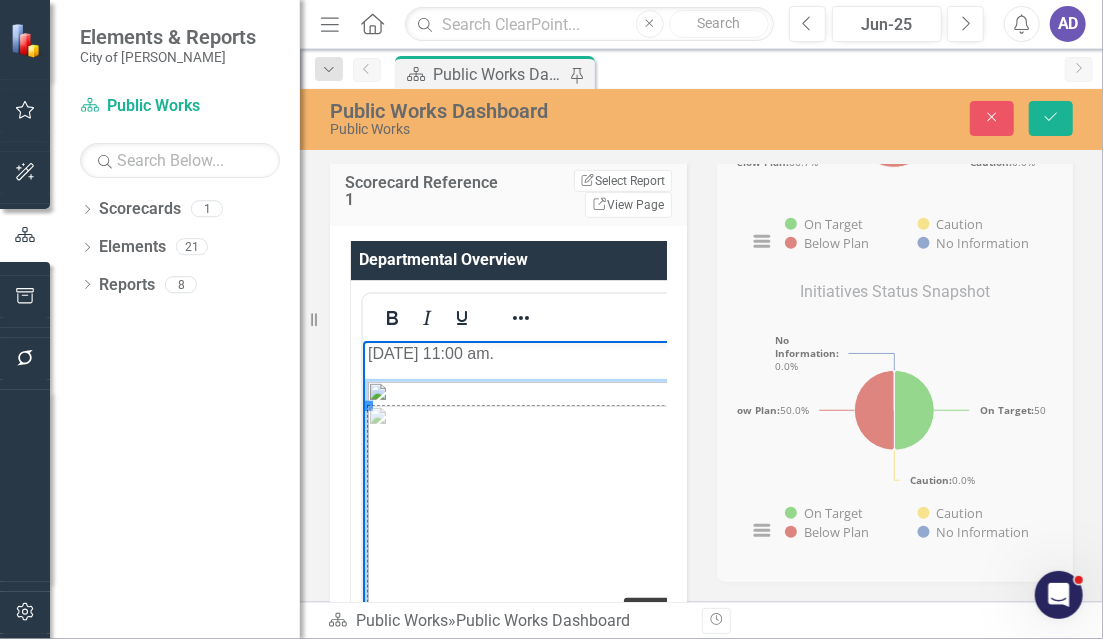 drag, startPoint x: 368, startPoint y: 404, endPoint x: 615, endPoint y: 590, distance: 309.2006 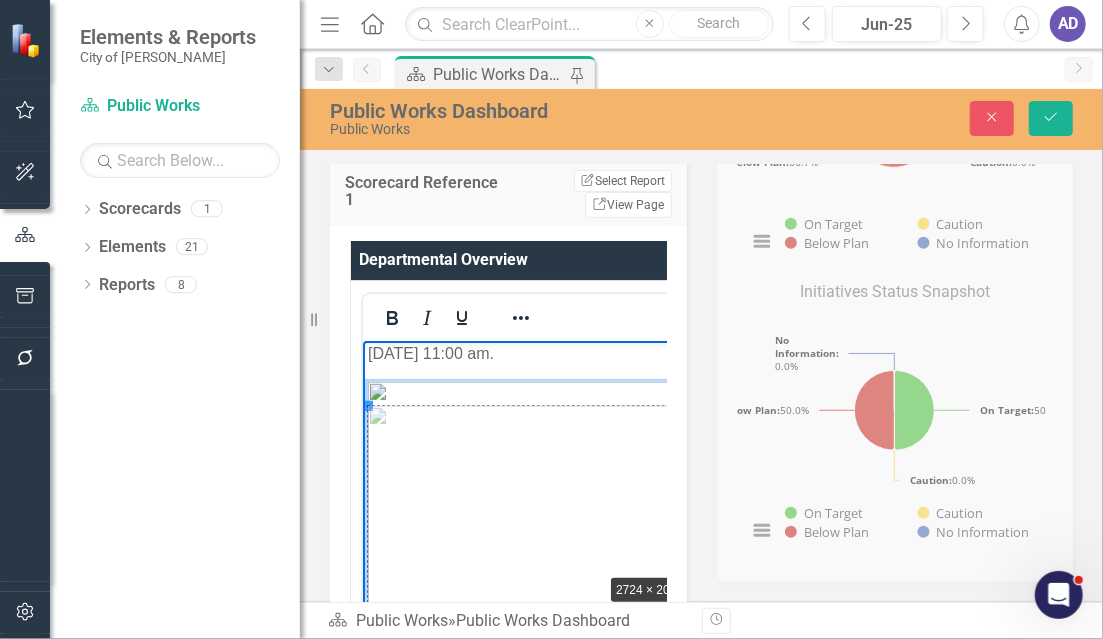 drag, startPoint x: 370, startPoint y: 406, endPoint x: 638, endPoint y: 585, distance: 322.28094 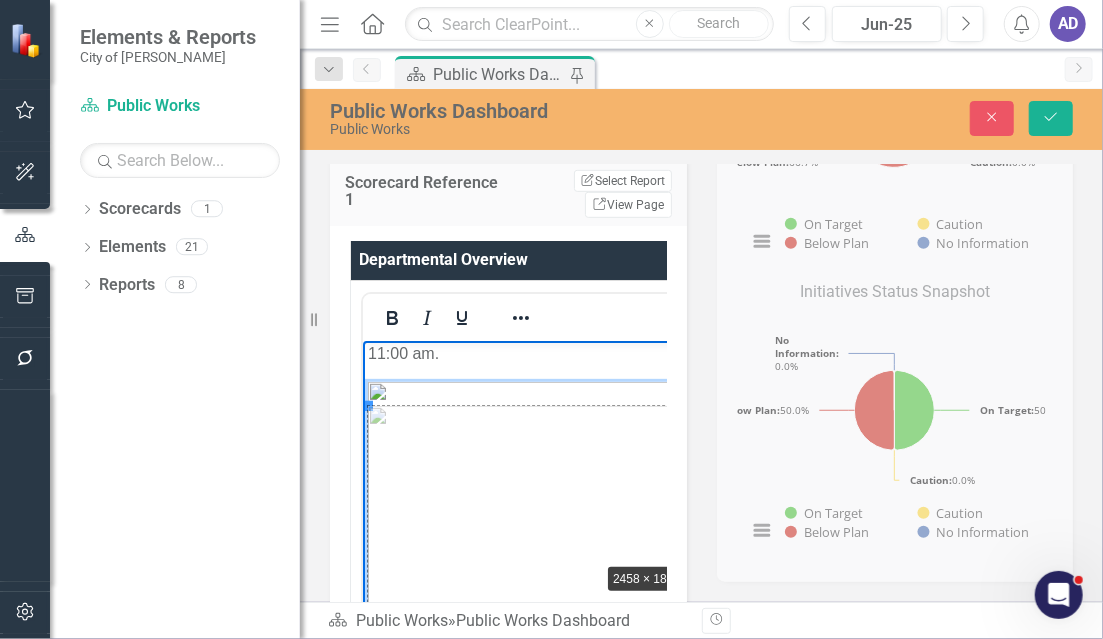 drag, startPoint x: 367, startPoint y: 402, endPoint x: 598, endPoint y: 558, distance: 278.74182 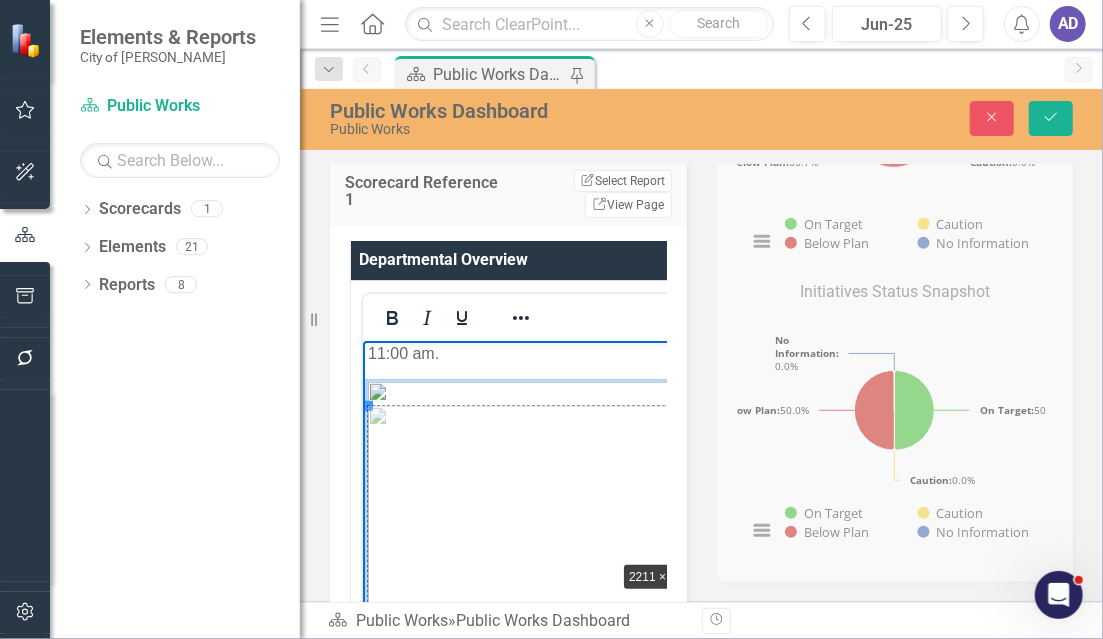 drag, startPoint x: 368, startPoint y: 402, endPoint x: 380, endPoint y: 420, distance: 21.633308 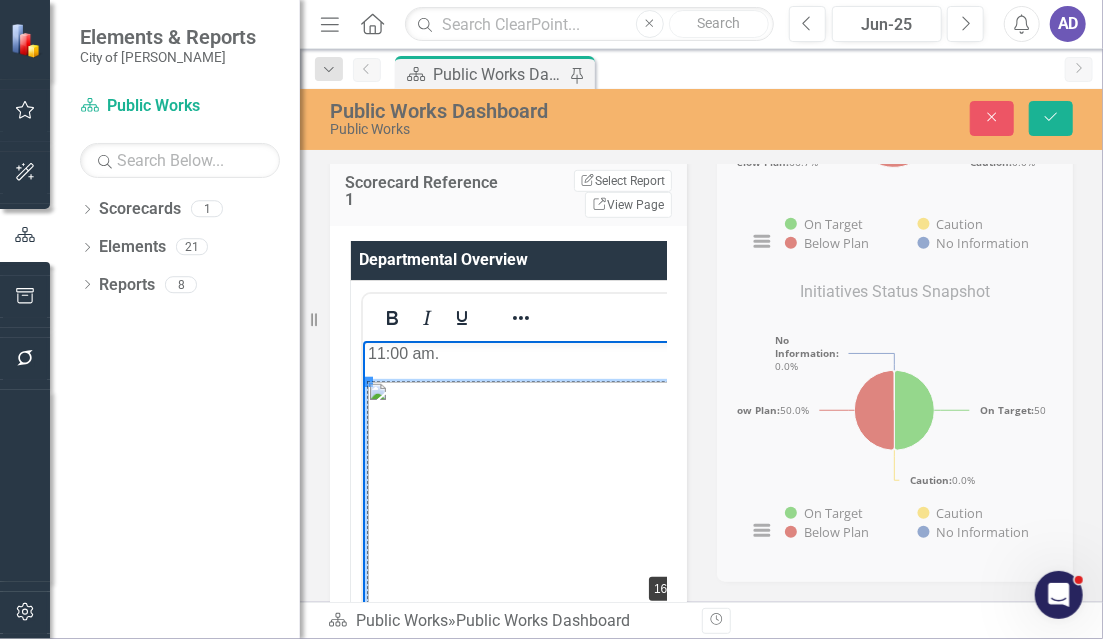 drag, startPoint x: 366, startPoint y: 374, endPoint x: 380, endPoint y: 368, distance: 15.231546 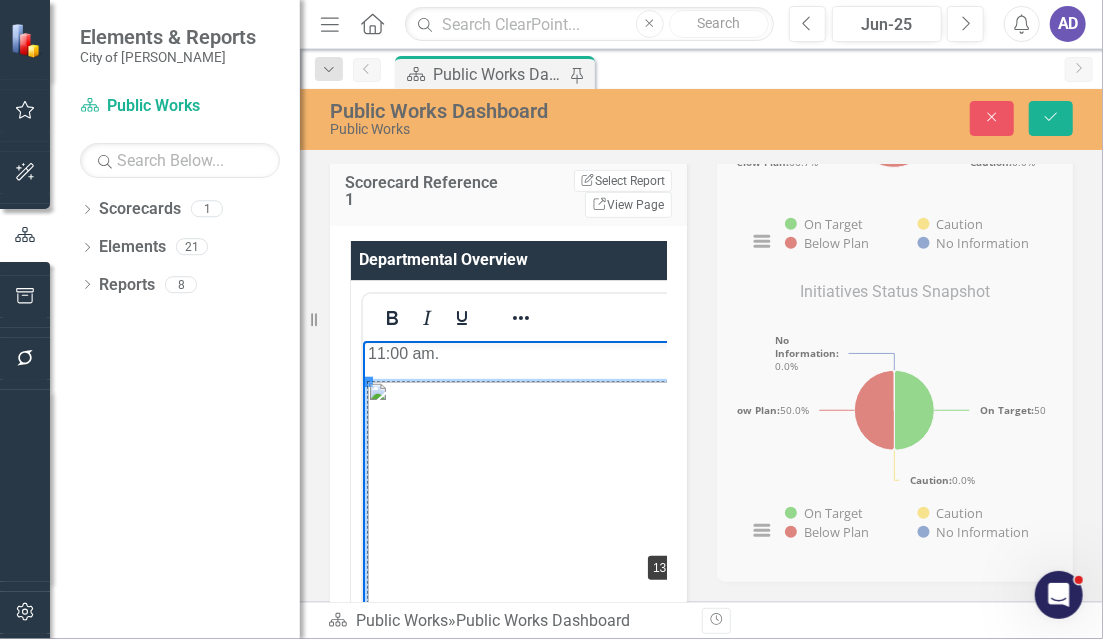 drag, startPoint x: 366, startPoint y: 383, endPoint x: 394, endPoint y: 384, distance: 28.01785 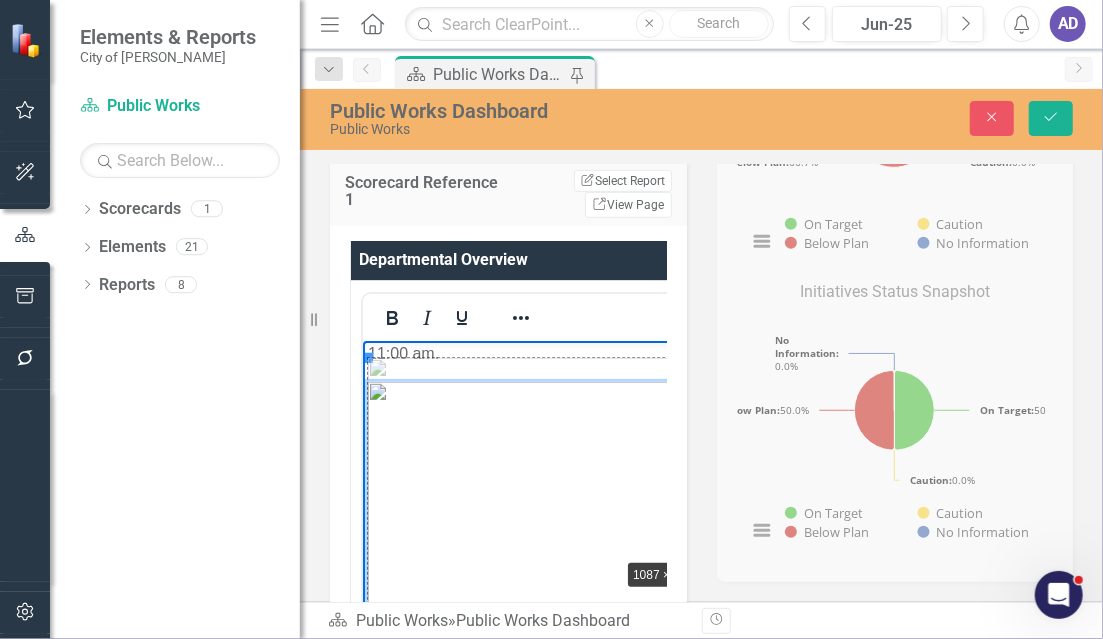 drag, startPoint x: 371, startPoint y: 359, endPoint x: 400, endPoint y: 390, distance: 42.44997 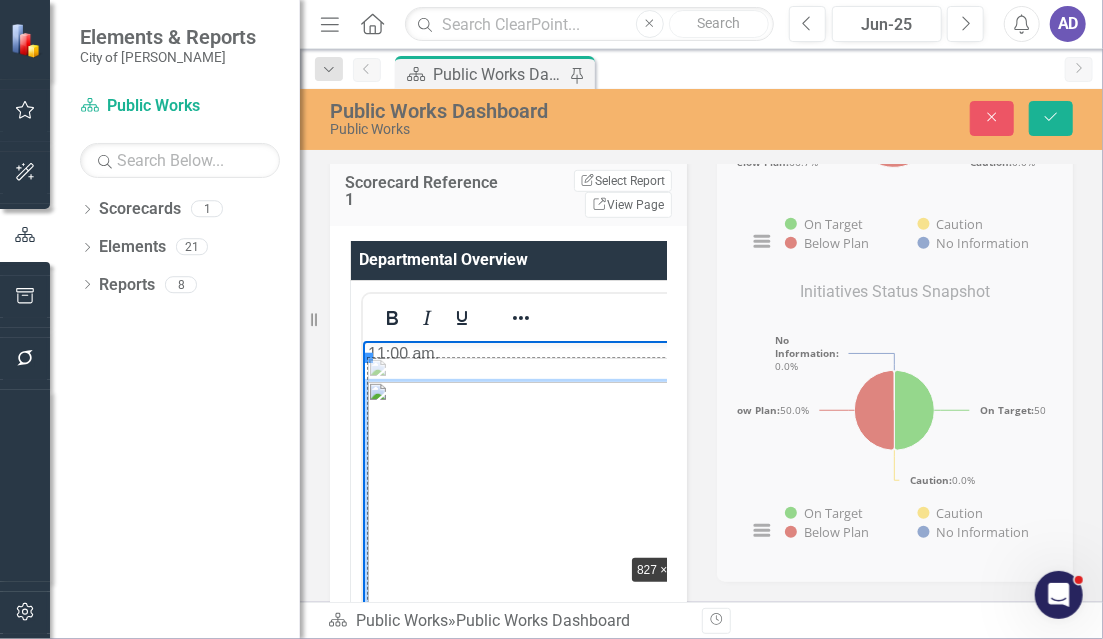 drag, startPoint x: 366, startPoint y: 356, endPoint x: 388, endPoint y: 362, distance: 22.803509 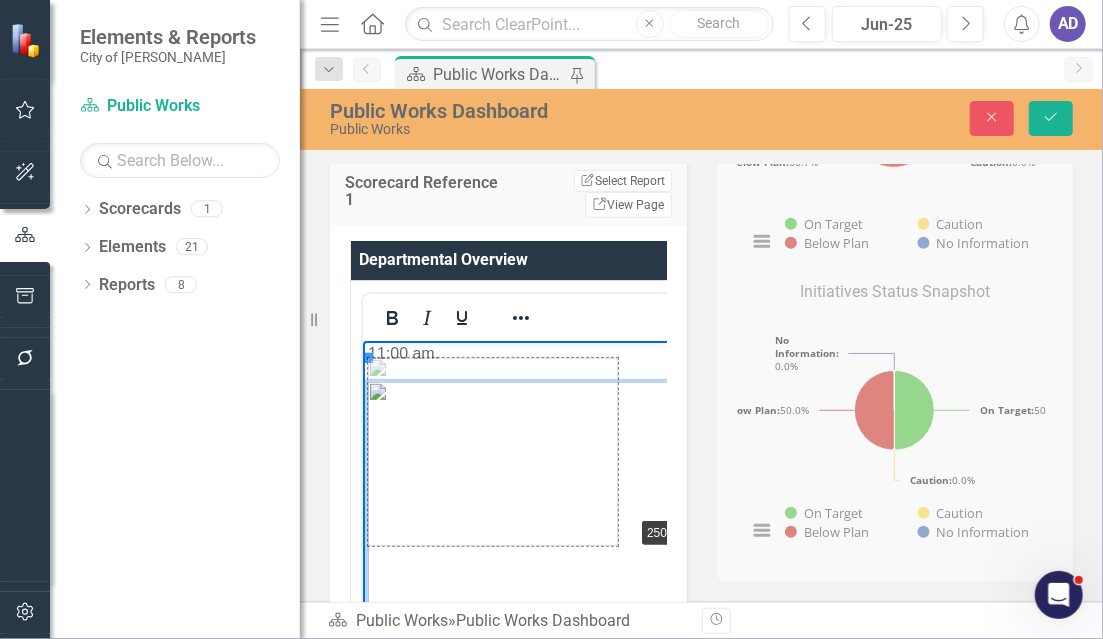 drag, startPoint x: 367, startPoint y: 357, endPoint x: 628, endPoint y: 498, distance: 296.6513 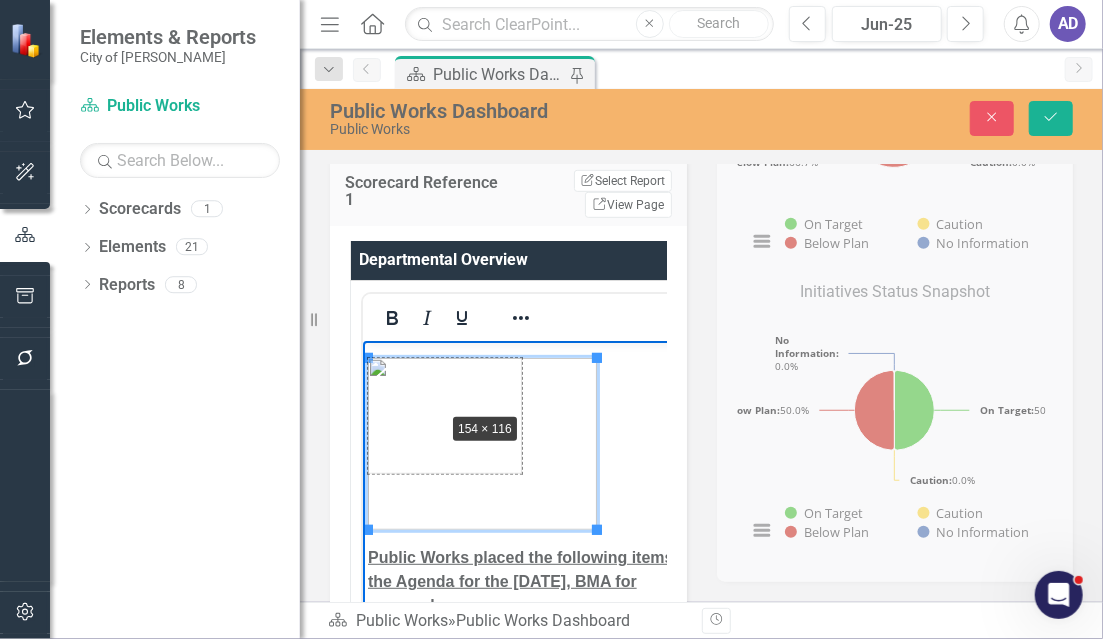 drag, startPoint x: 369, startPoint y: 356, endPoint x: 444, endPoint y: 410, distance: 92.417534 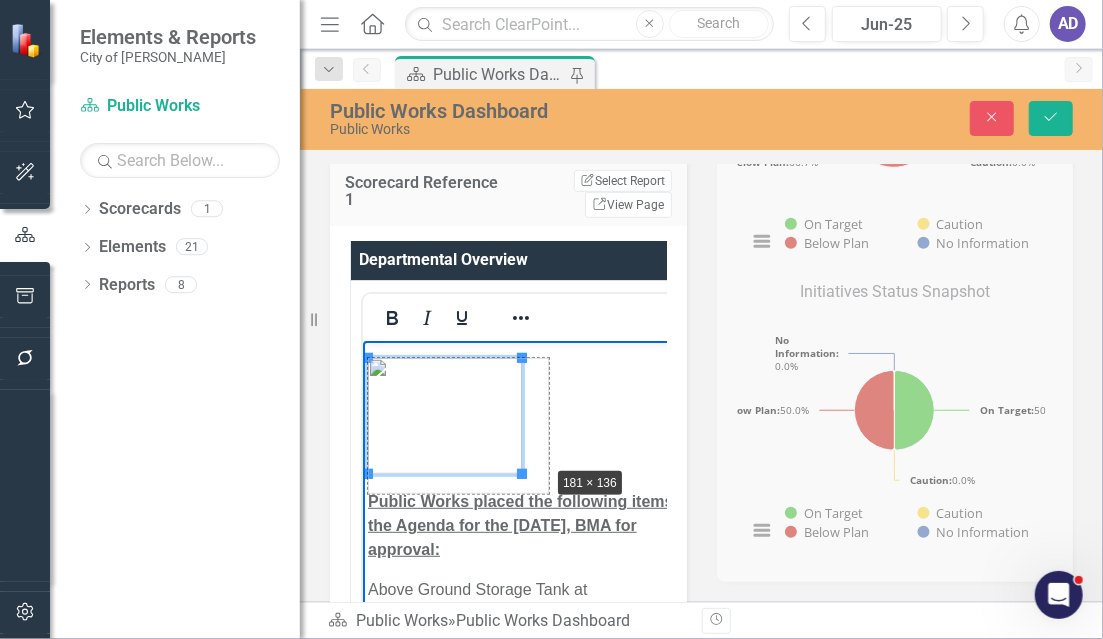 drag, startPoint x: 520, startPoint y: 474, endPoint x: 584, endPoint y: 436, distance: 74.431175 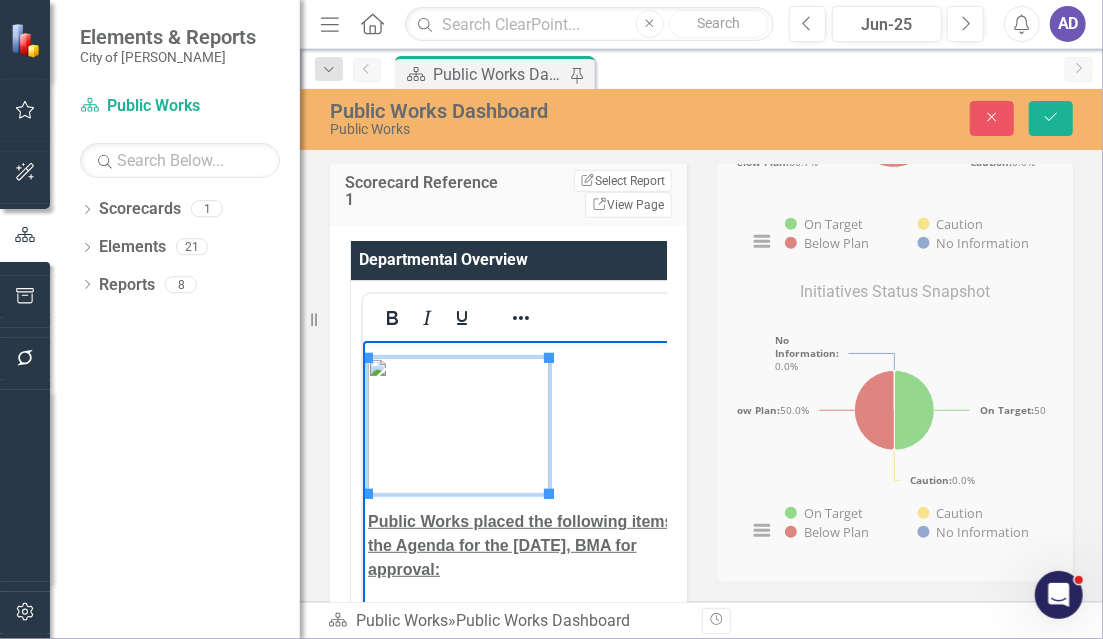click at bounding box center (537, 425) 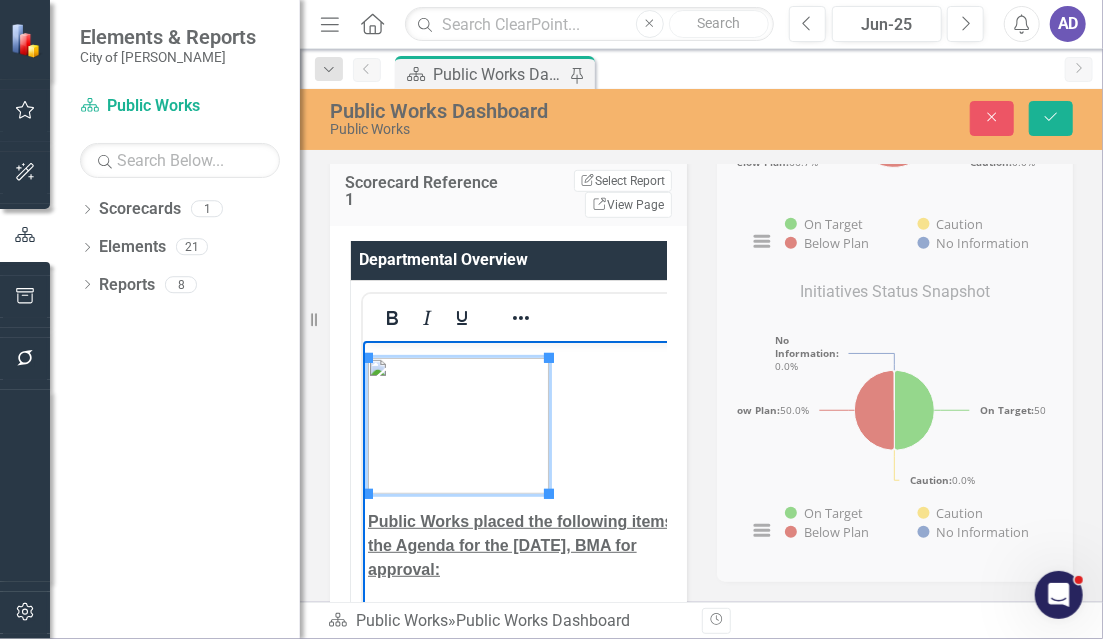 click at bounding box center [457, 425] 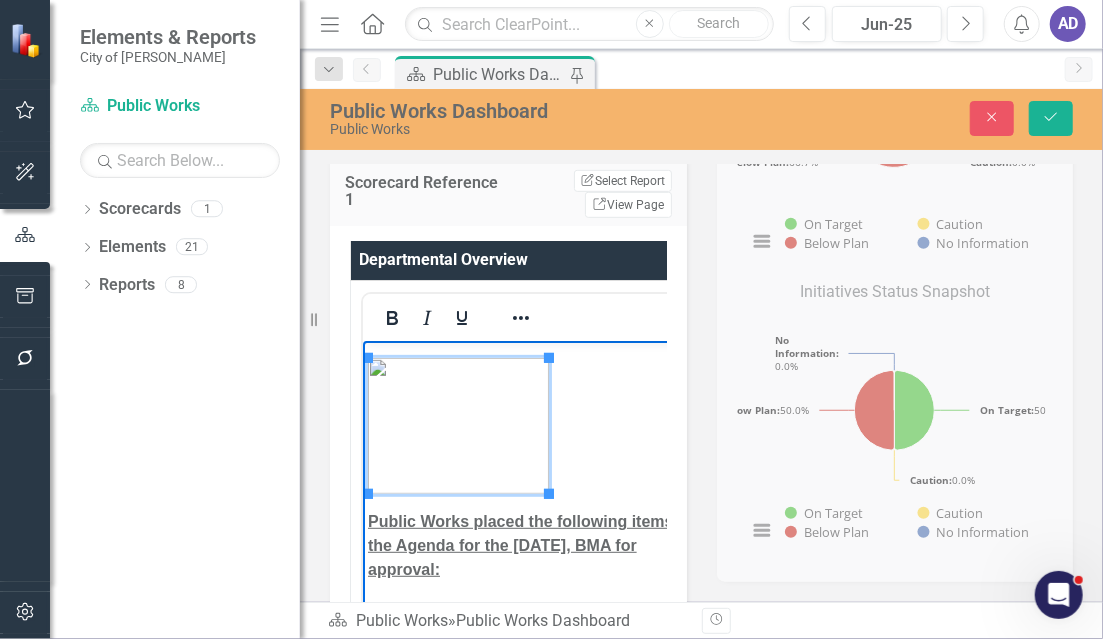 click at bounding box center (537, 425) 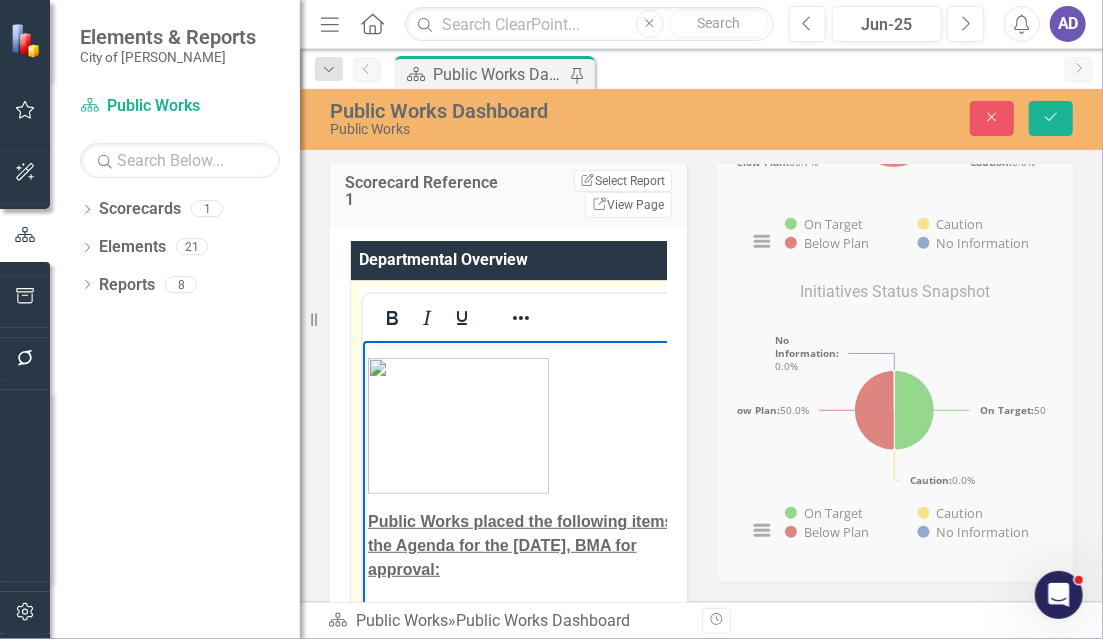 click at bounding box center [537, 425] 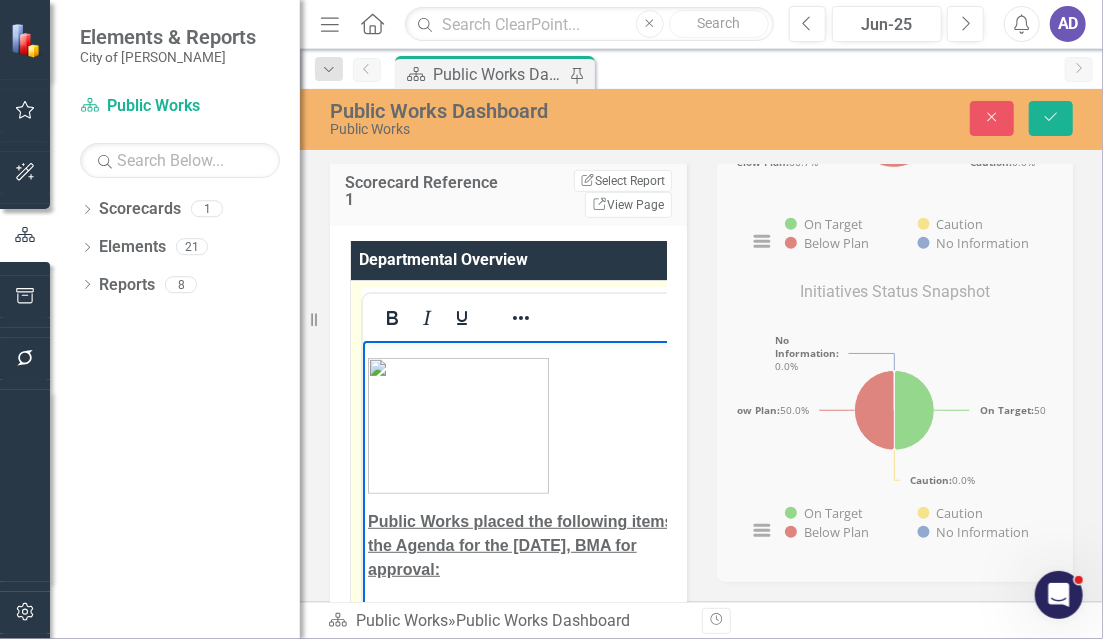 click on "Employment-  The Public Works Department currently has 5 full-time positions open and 2 pending full-time positions, along with 2 pending PT positions in which the applicants are set to start in July. THE FINAL READING FOR THE FY26 BUDGET WAS ON [DATE] AND IT WAS APPROVED Public Works Management Team had a meeting with [PERSON_NAME] to clarify and go over the different types of Service Contracts. Public Works Management Team had a meeting with the Mayor, [PERSON_NAME], and the CHRO about the upcoming benefit enhancements. TCAPWA- West branch quarterly meeting was held at [GEOGRAPHIC_DATA] on [DATE] 11:00 am. Public Works placed the following items on the Agenda for the [DATE], BMA for approval: Above Ground Storage Tank at [STREET_ADDRESS] Location Two pick-up trucks for Solid Waste Two pick-up trucks for General Maintenance One Automatic Refuse Garbage Truck National Public Works Week was [DATE] through [DATE]. We had a Public Works Picnic on [DATE]. 1st overall- [PERSON_NAME]" at bounding box center (537, 2317) 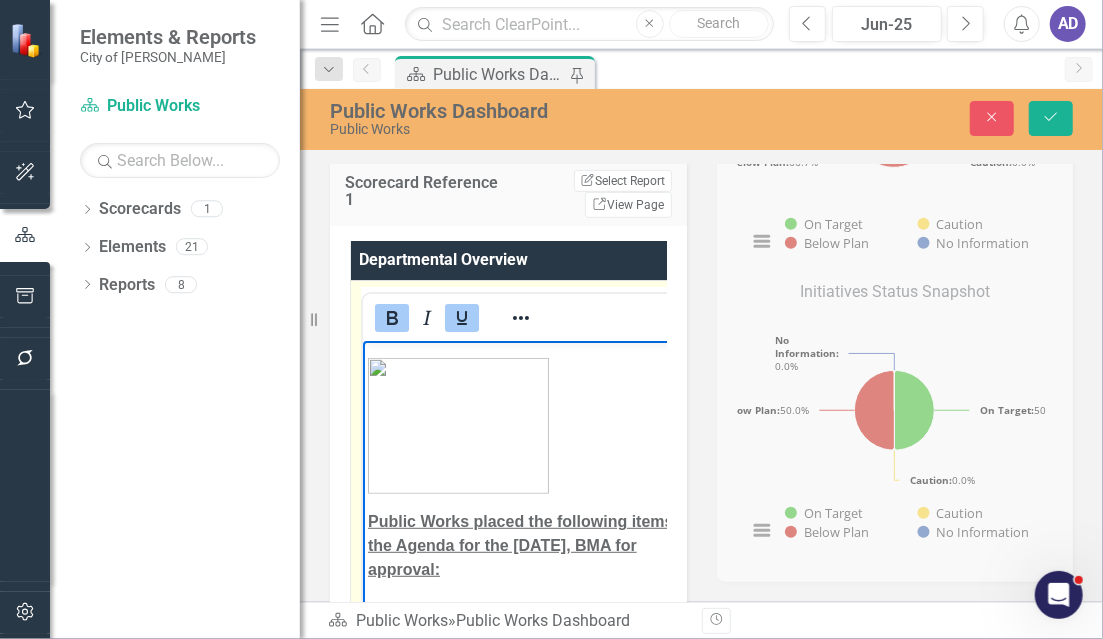 click on "Employment-  The Public Works Department currently has 5 full-time positions open and 2 pending full-time positions, along with 2 pending PT positions in which the applicants are set to start in July. THE FINAL READING FOR THE FY26 BUDGET WAS ON [DATE] AND IT WAS APPROVED Public Works Management Team had a meeting with [PERSON_NAME] to clarify and go over the different types of Service Contracts. Public Works Management Team had a meeting with the Mayor, [PERSON_NAME], and the CHRO about the upcoming benefit enhancements. TCAPWA- West branch quarterly meeting was held at [GEOGRAPHIC_DATA] on [DATE] 11:00 am. Public Works placed the following items on the Agenda for the [DATE], BMA for approval: Above Ground Storage Tank at [STREET_ADDRESS] Location Two pick-up trucks for Solid Waste Two pick-up trucks for General Maintenance One Automatic Refuse Garbage Truck National Public Works Week was [DATE] through [DATE]. We had a Public Works Picnic on [DATE]. 1st overall- [PERSON_NAME]" at bounding box center (537, 2317) 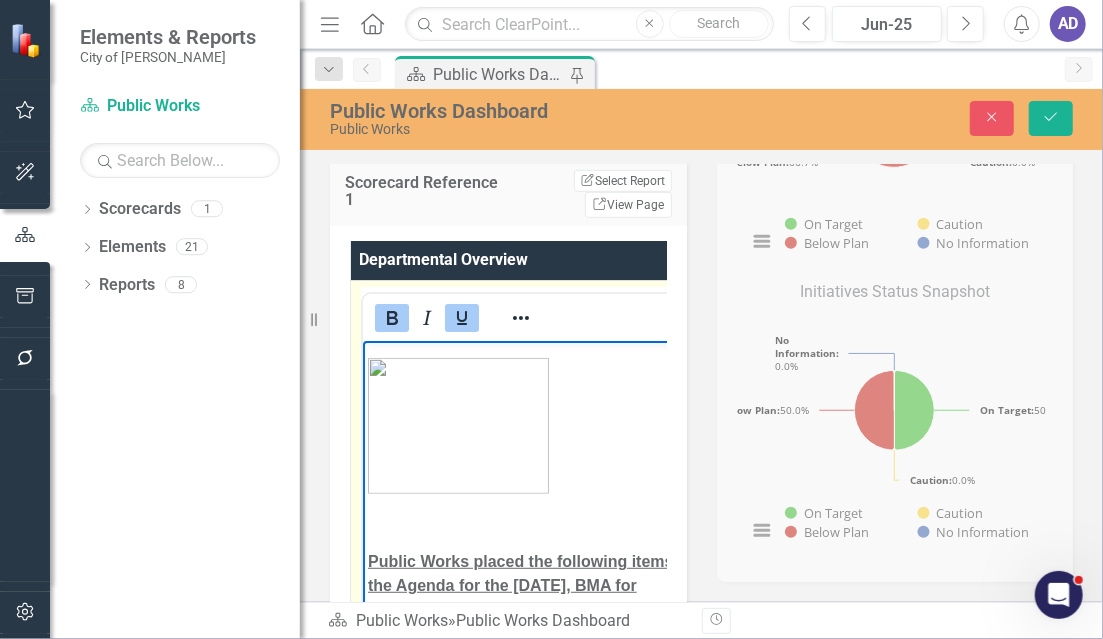 click at bounding box center (537, 521) 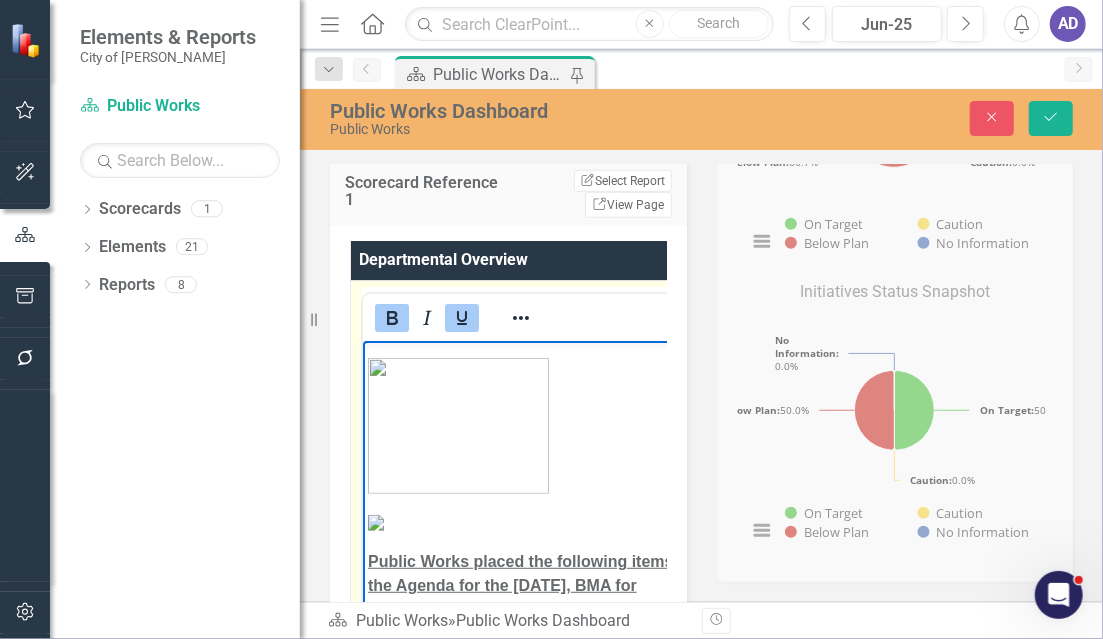 click at bounding box center (375, 522) 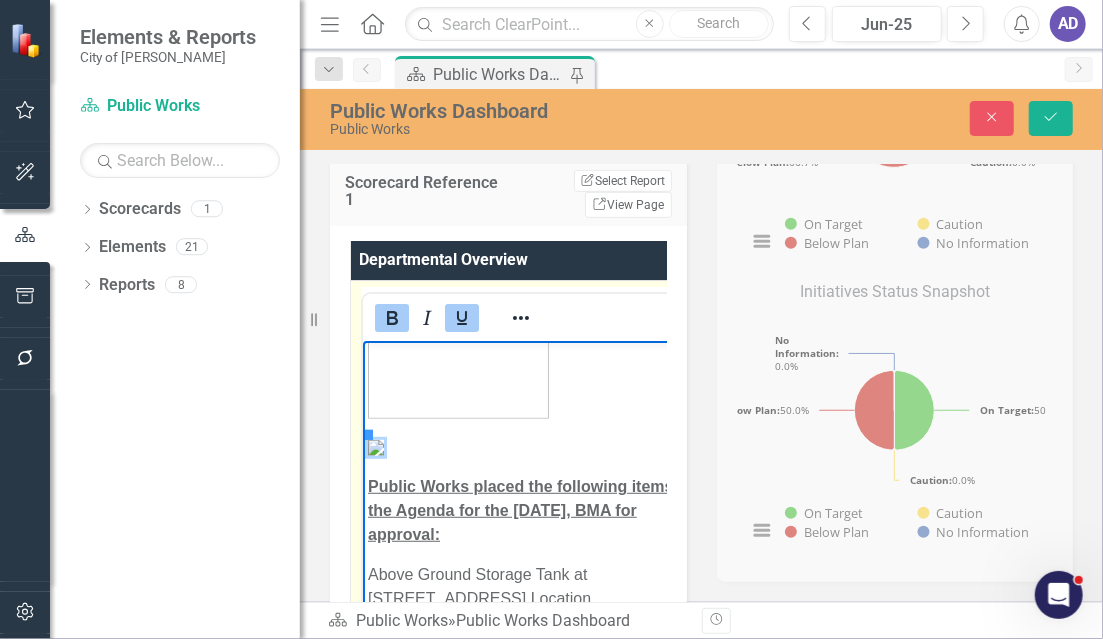 scroll, scrollTop: 600, scrollLeft: 0, axis: vertical 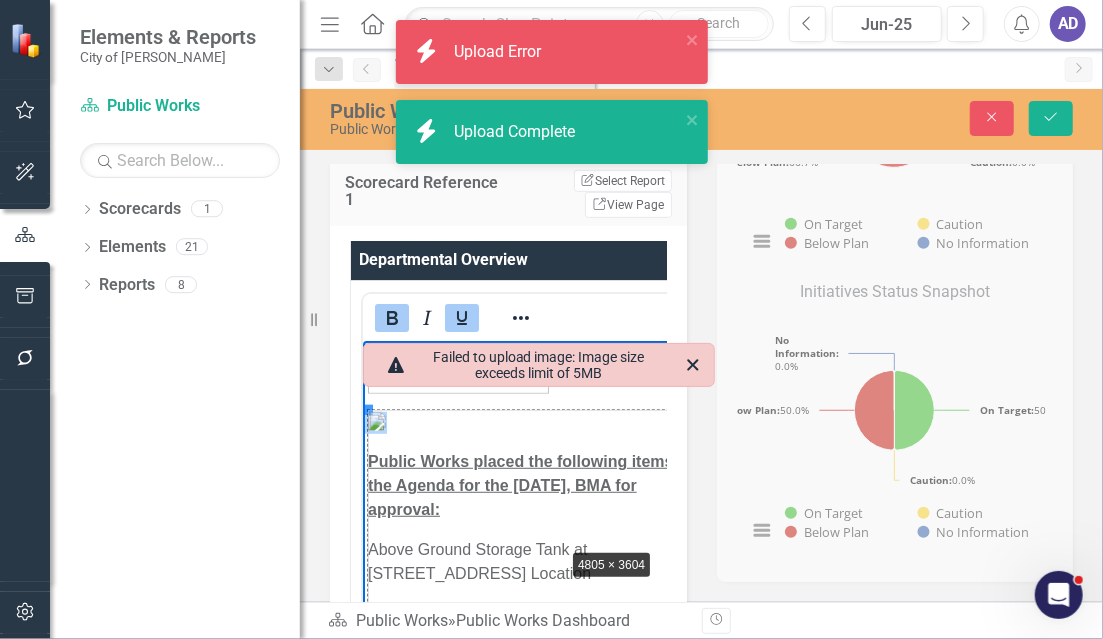 drag, startPoint x: 370, startPoint y: 412, endPoint x: 581, endPoint y: 556, distance: 255.4545 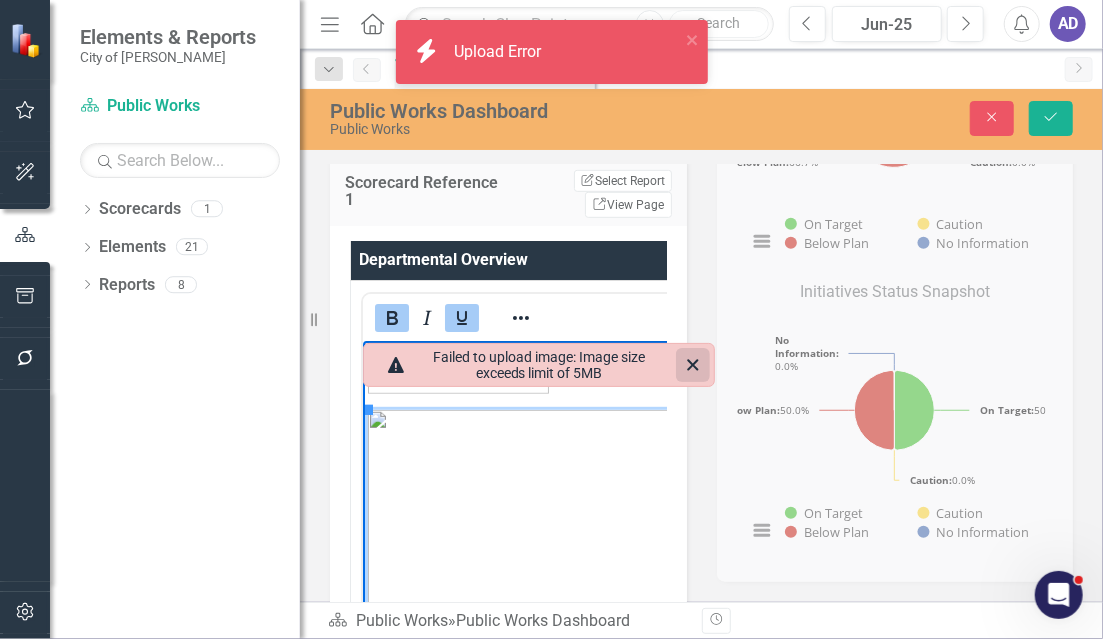 click 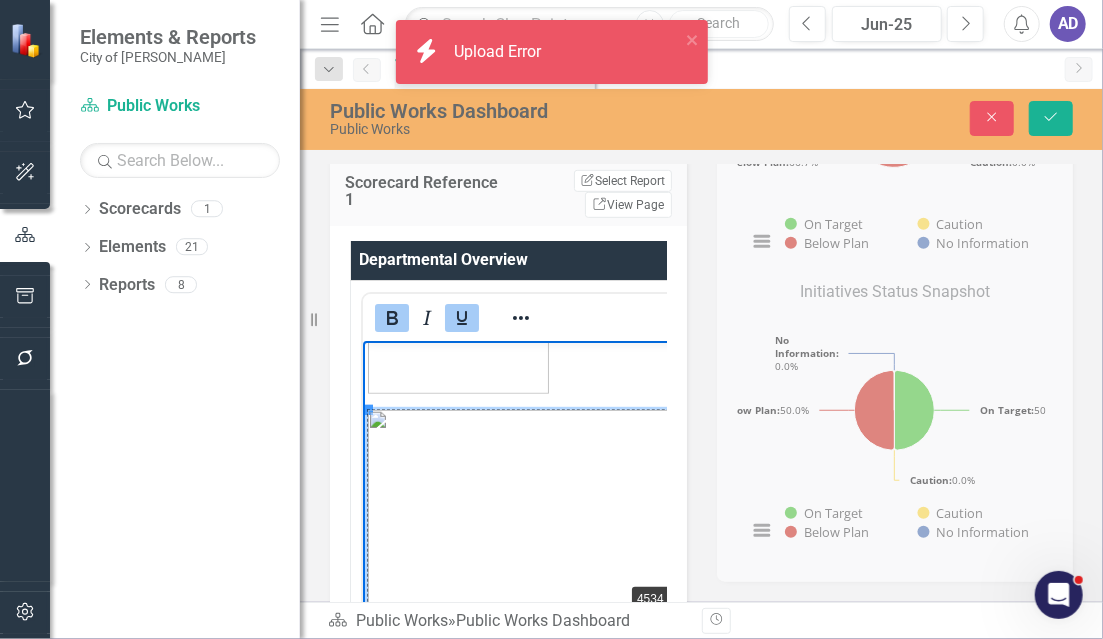 drag, startPoint x: 368, startPoint y: 410, endPoint x: 385, endPoint y: 409, distance: 17.029387 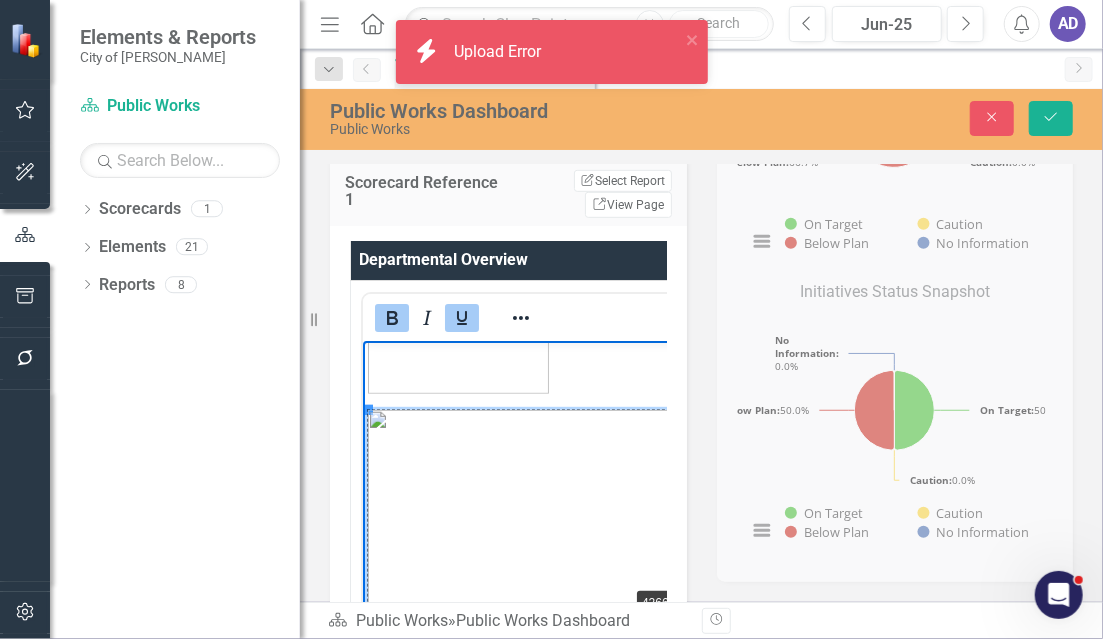 drag, startPoint x: 367, startPoint y: 406, endPoint x: 638, endPoint y: 582, distance: 323.1362 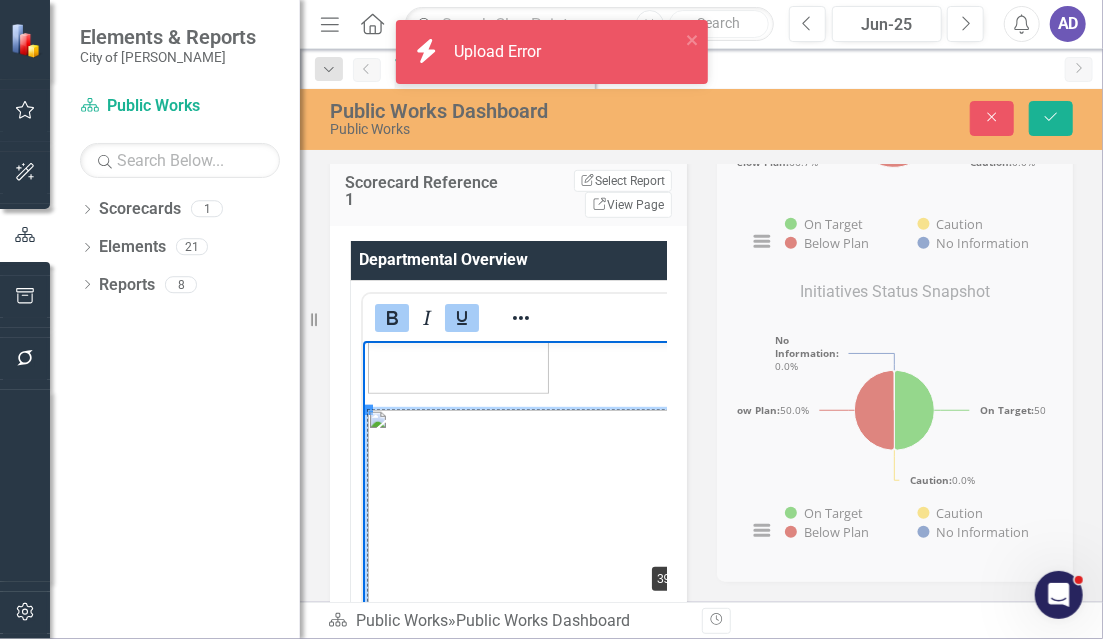 drag, startPoint x: 368, startPoint y: 409, endPoint x: 416, endPoint y: 399, distance: 49.0306 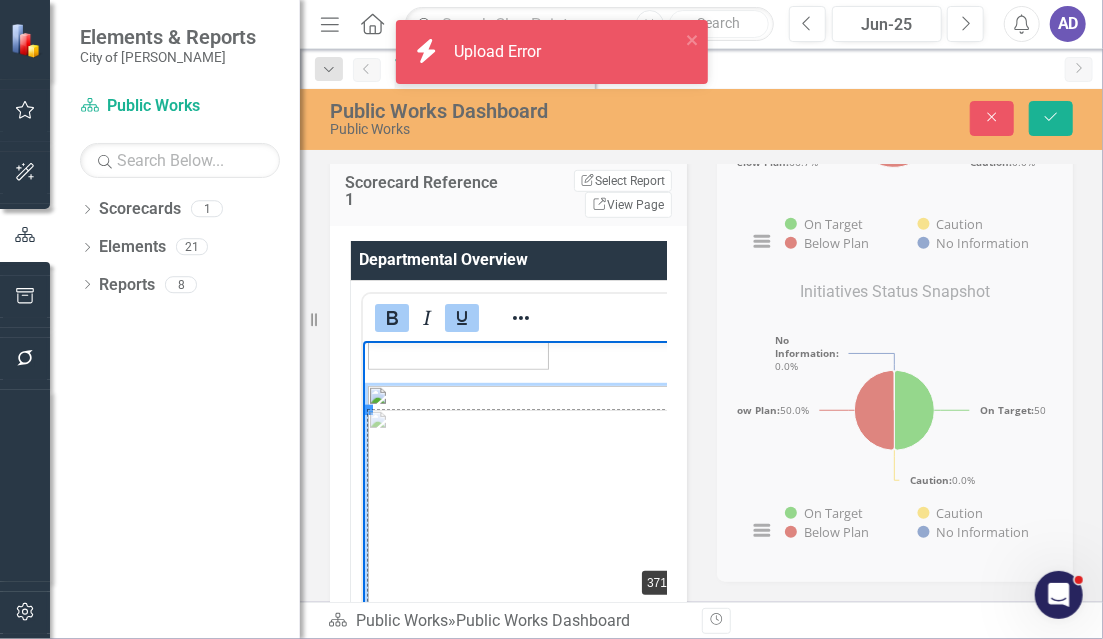 drag, startPoint x: 369, startPoint y: 408, endPoint x: 384, endPoint y: 413, distance: 15.811388 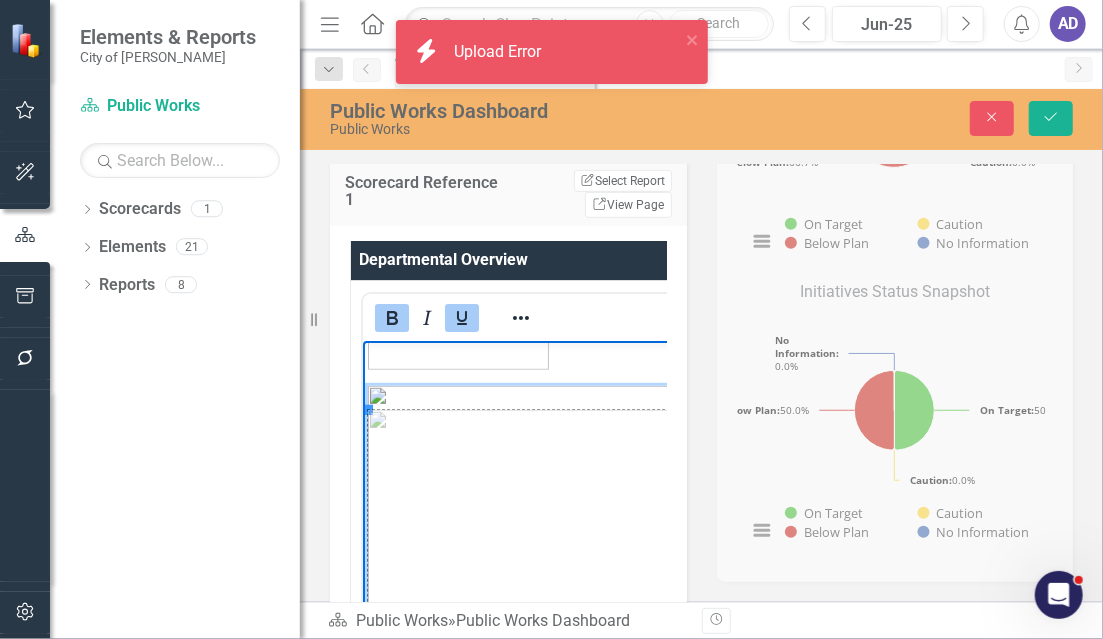 drag, startPoint x: 364, startPoint y: 408, endPoint x: 374, endPoint y: 397, distance: 14.866069 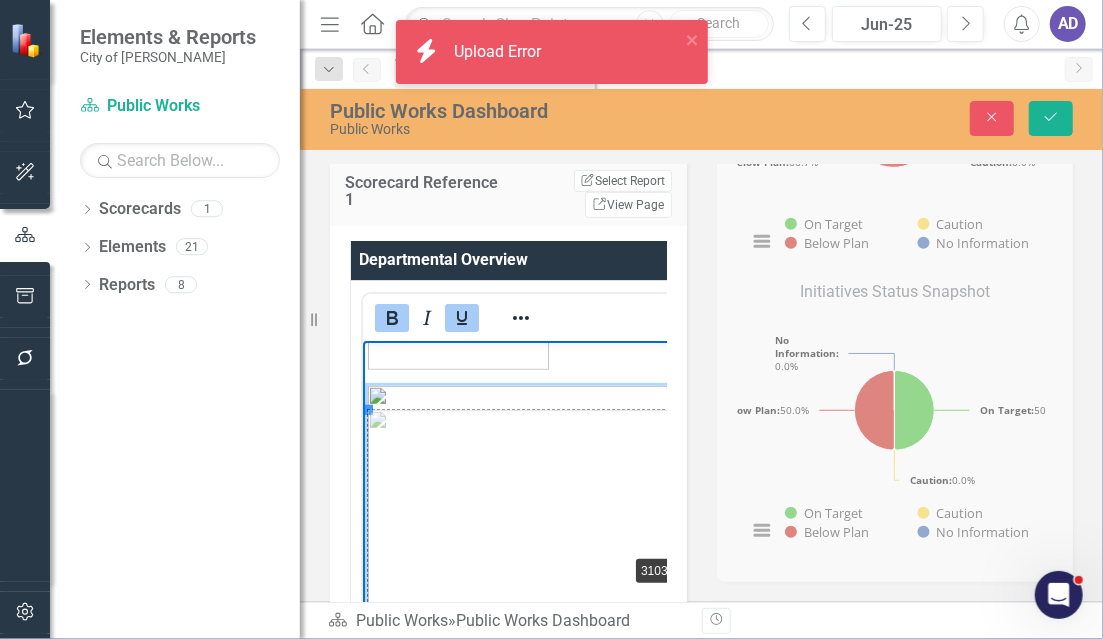 drag, startPoint x: 371, startPoint y: 412, endPoint x: 397, endPoint y: 419, distance: 26.925823 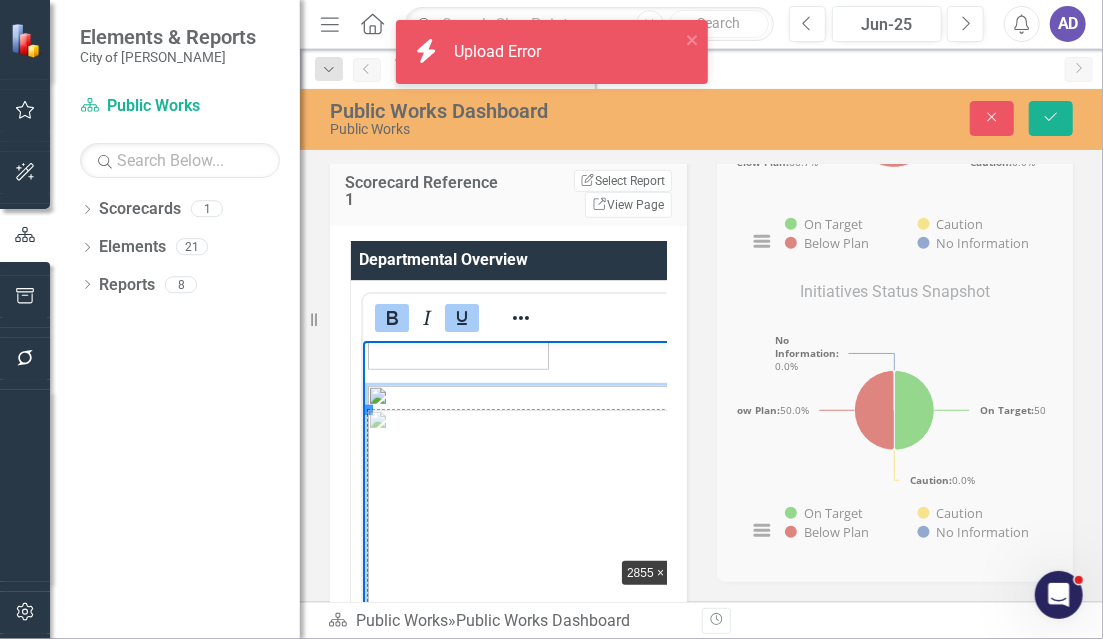 drag, startPoint x: 369, startPoint y: 410, endPoint x: 615, endPoint y: 556, distance: 286.06293 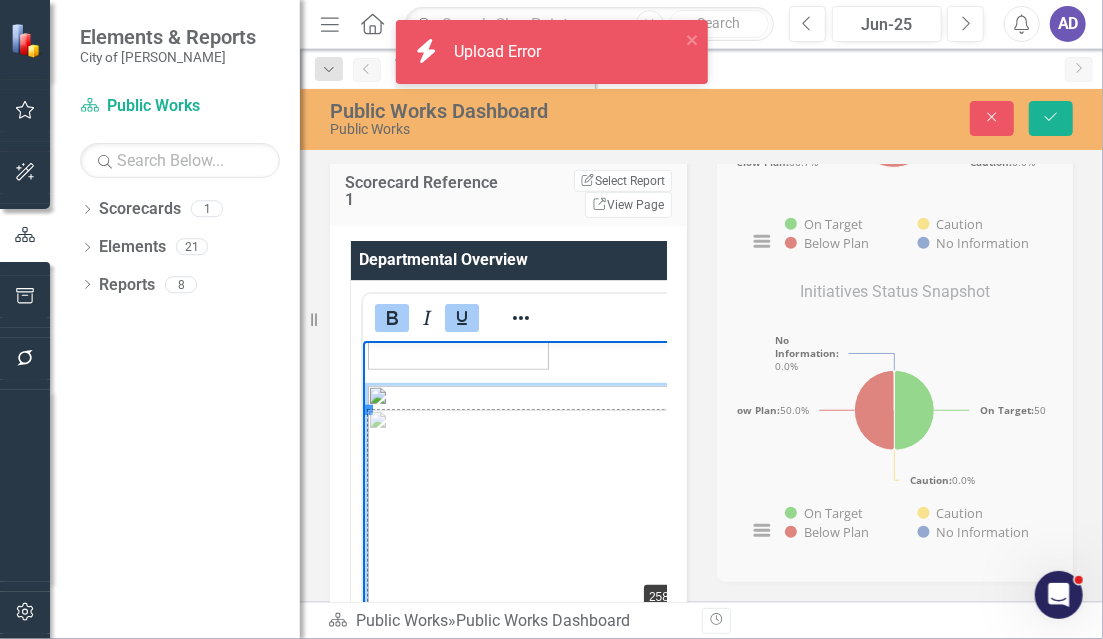 drag, startPoint x: 366, startPoint y: 404, endPoint x: 390, endPoint y: 429, distance: 34.655445 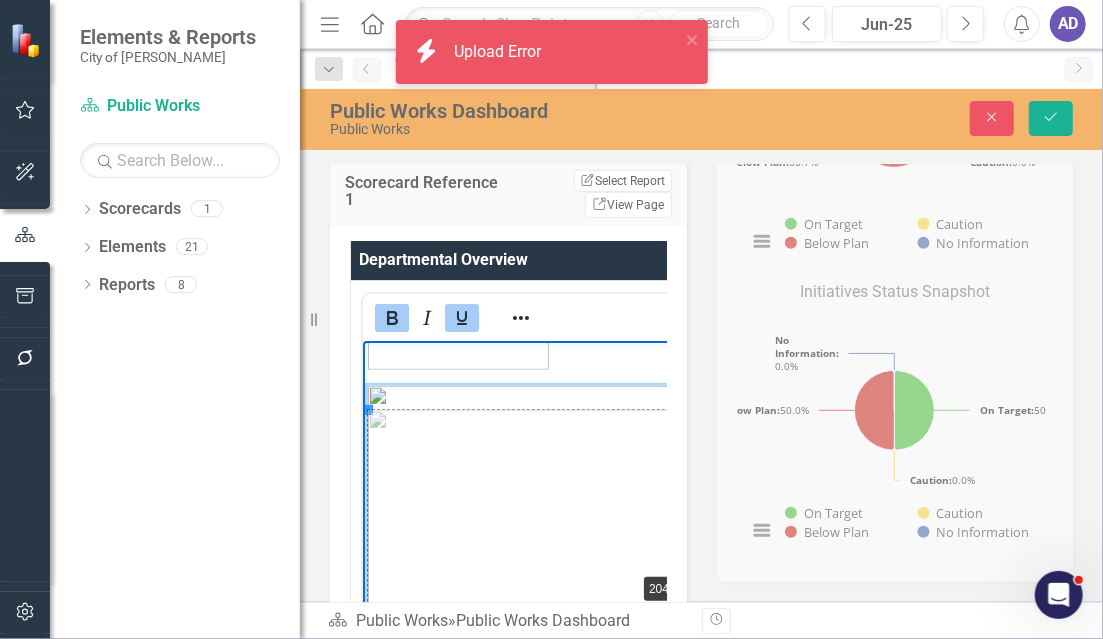 drag, startPoint x: 366, startPoint y: 407, endPoint x: 384, endPoint y: 416, distance: 20.12461 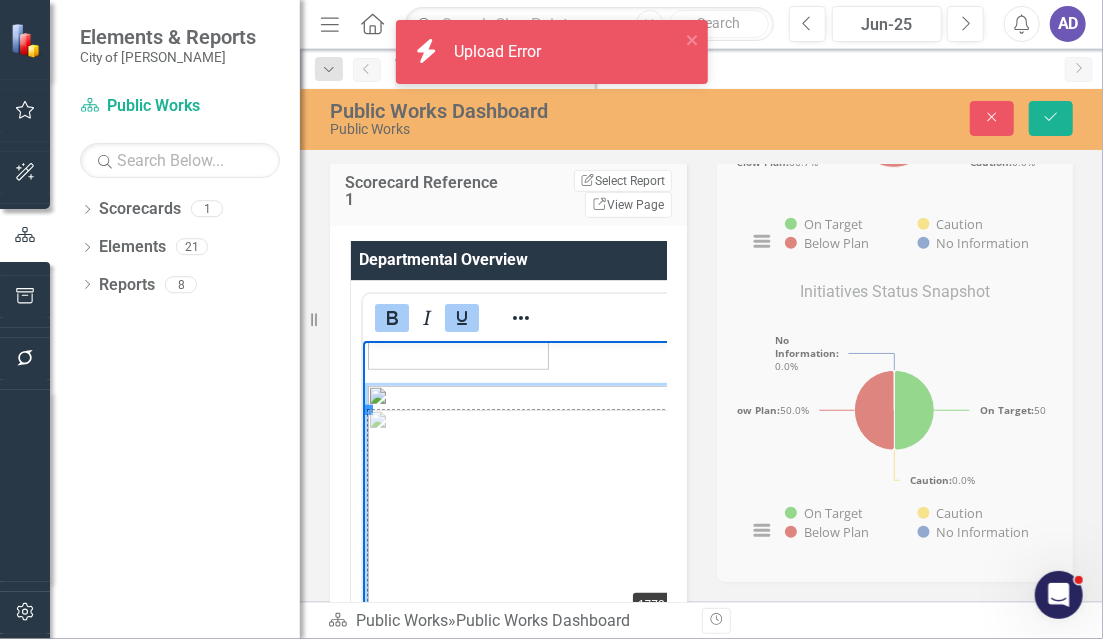 drag, startPoint x: 367, startPoint y: 405, endPoint x: 384, endPoint y: 413, distance: 18.788294 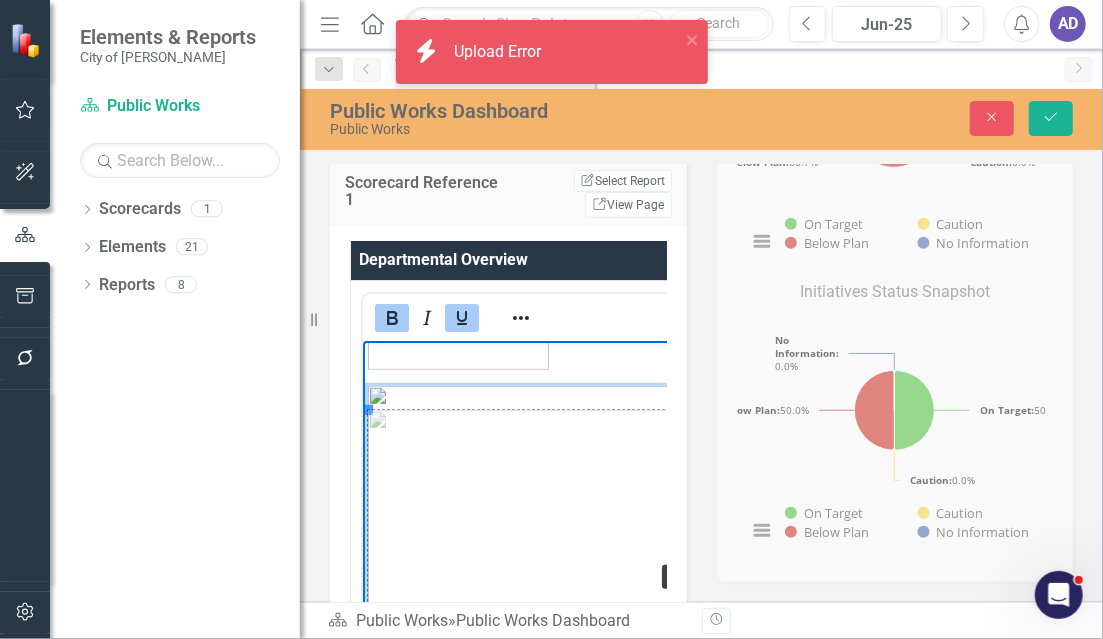drag, startPoint x: 369, startPoint y: 408, endPoint x: 394, endPoint y: 424, distance: 29.681644 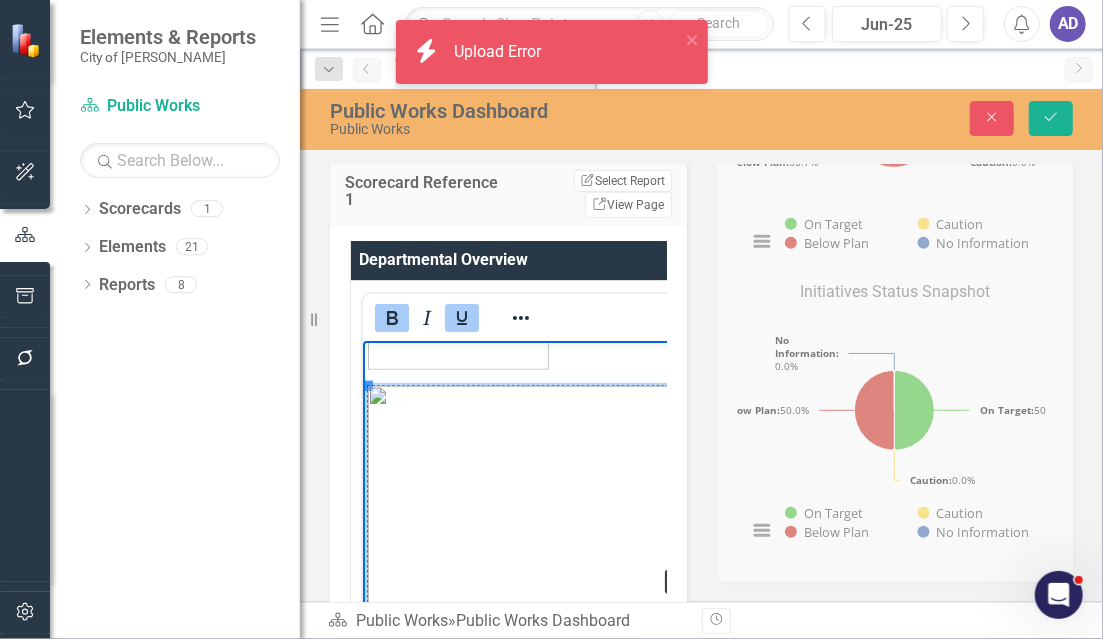 drag, startPoint x: 369, startPoint y: 383, endPoint x: 398, endPoint y: 376, distance: 29.832869 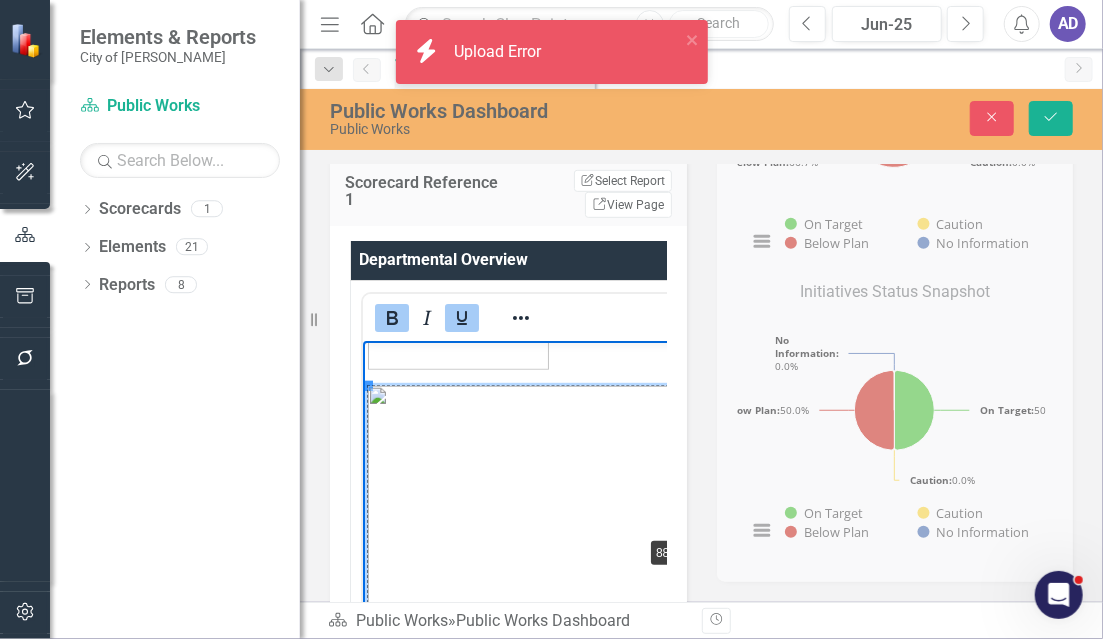 drag, startPoint x: 368, startPoint y: 386, endPoint x: 395, endPoint y: 389, distance: 27.166155 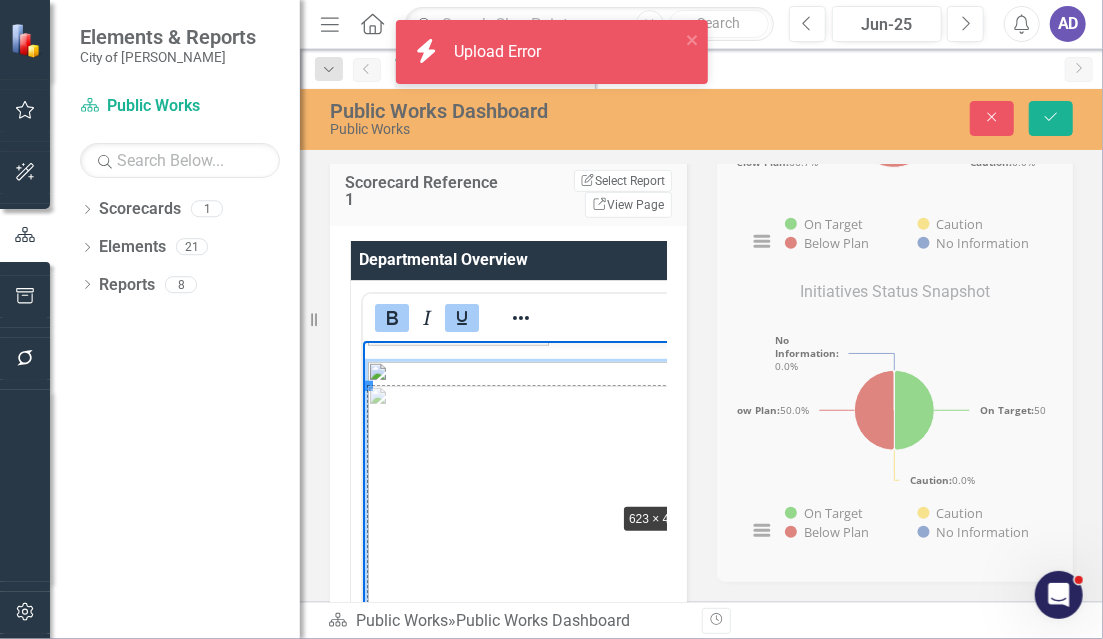 drag, startPoint x: 368, startPoint y: 386, endPoint x: 408, endPoint y: 406, distance: 44.72136 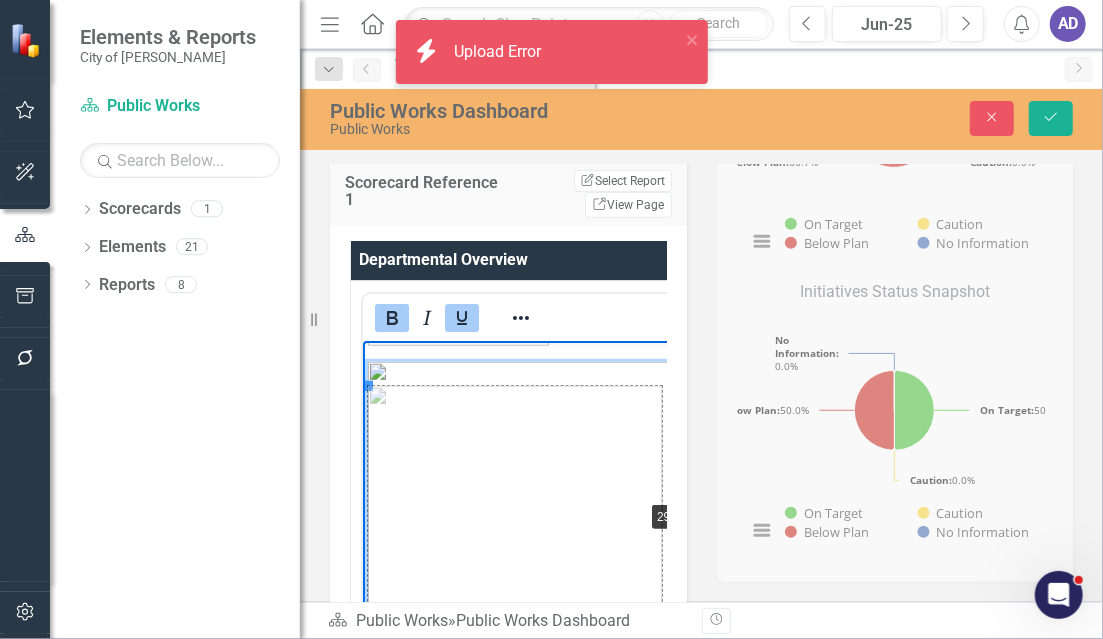 drag, startPoint x: 370, startPoint y: 383, endPoint x: 412, endPoint y: 404, distance: 46.957428 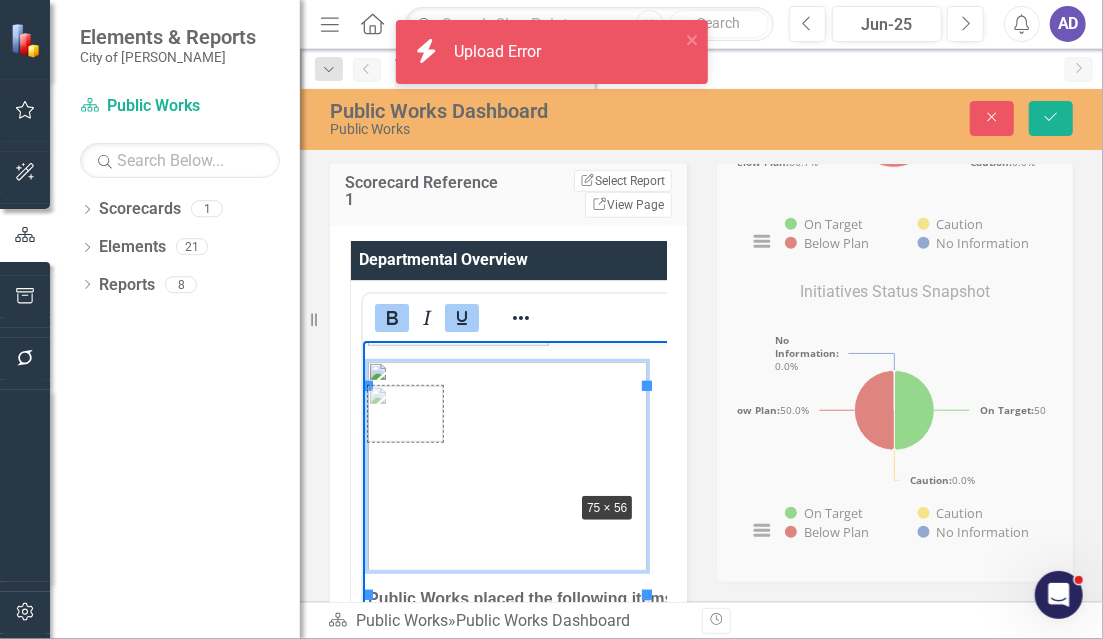 drag, startPoint x: 369, startPoint y: 385, endPoint x: 596, endPoint y: 493, distance: 251.38217 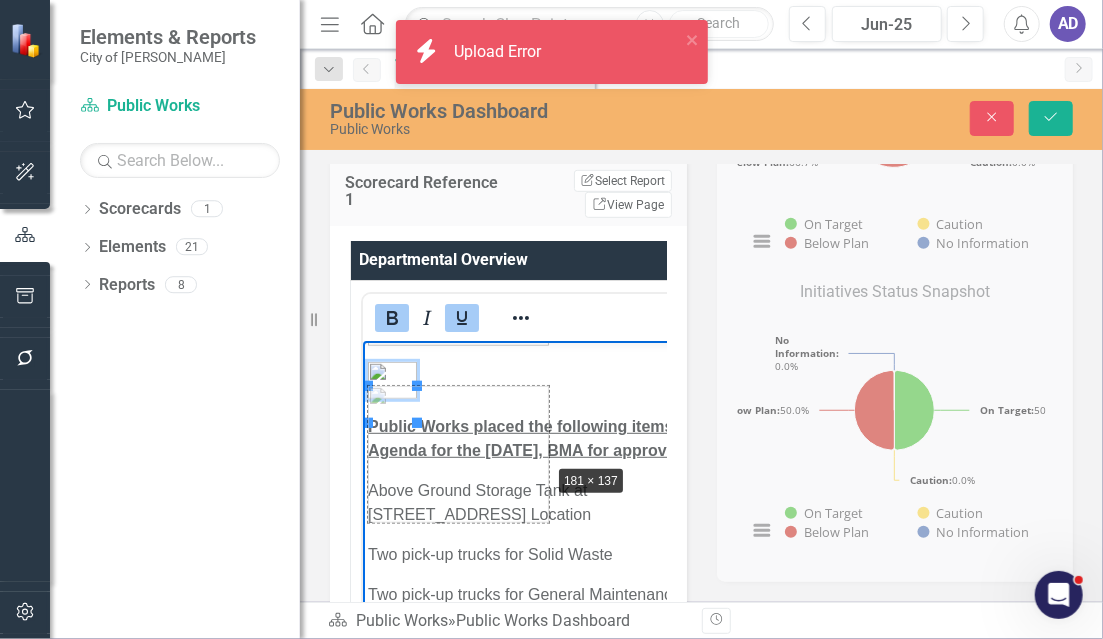 drag, startPoint x: 414, startPoint y: 420, endPoint x: 546, endPoint y: 461, distance: 138.22084 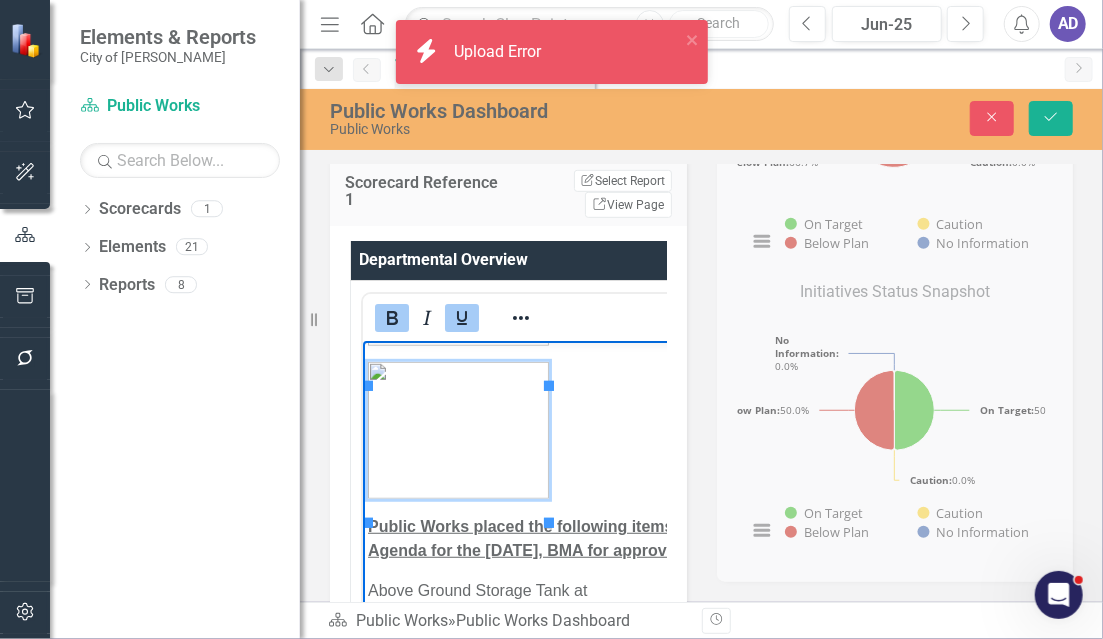 click at bounding box center (548, 429) 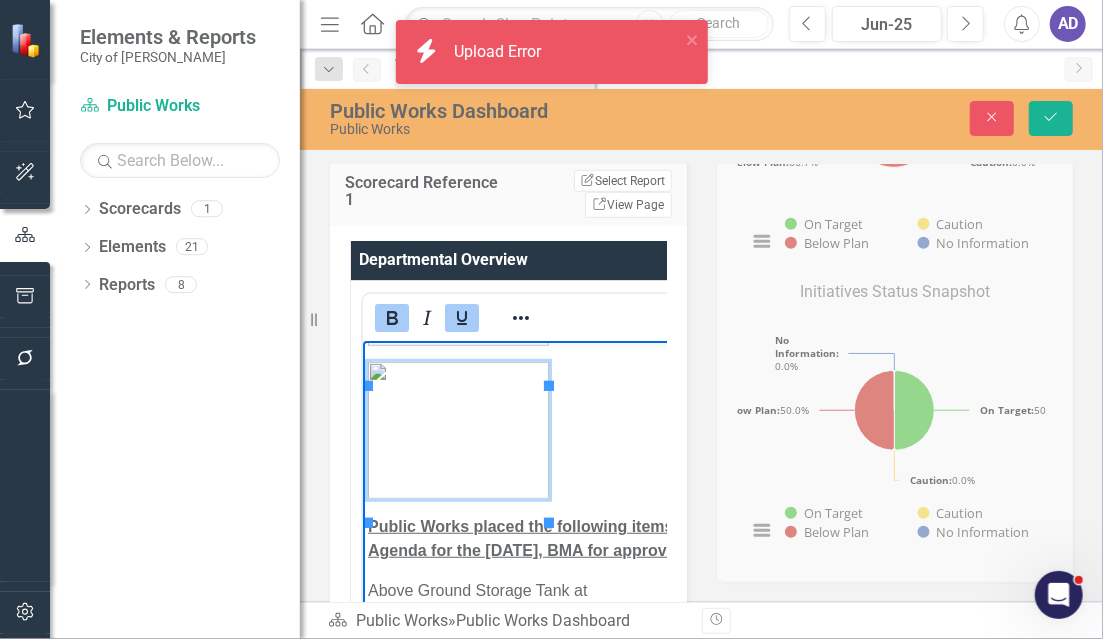 click at bounding box center (457, 429) 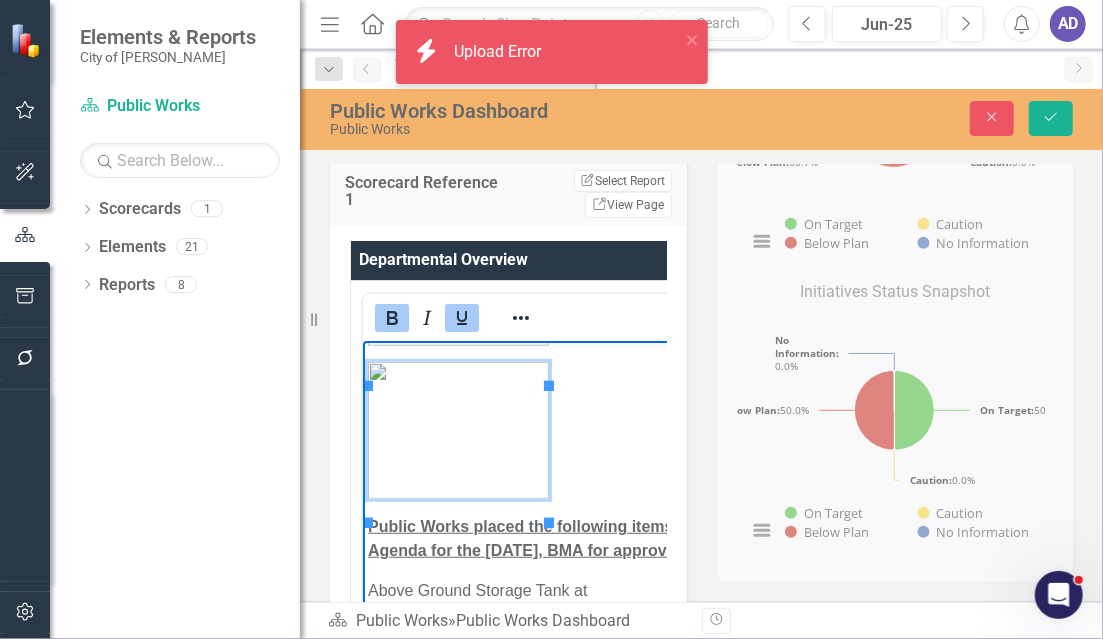 click at bounding box center [548, 429] 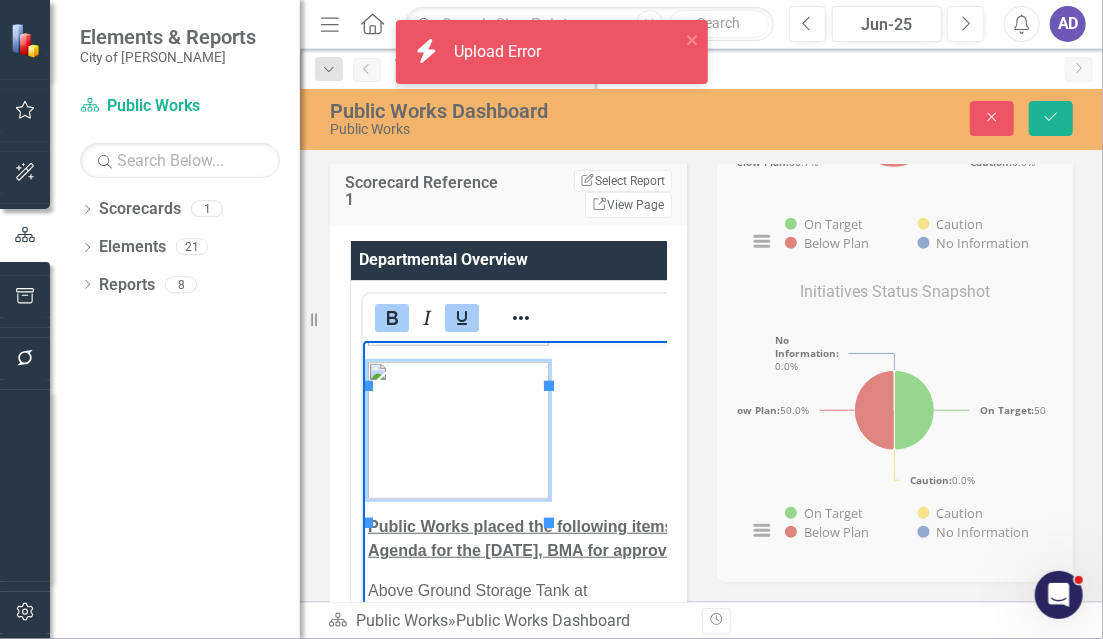 click at bounding box center (548, 429) 